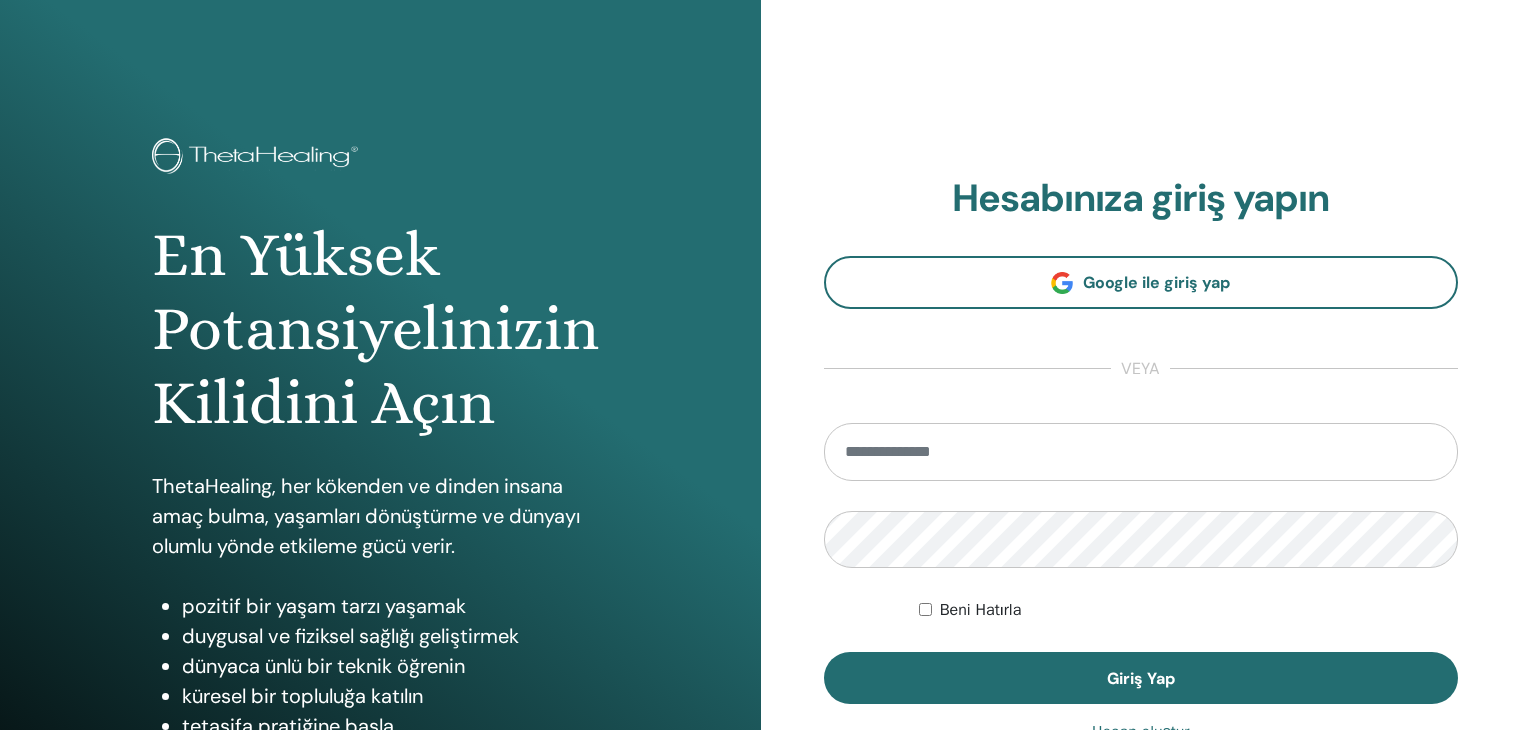 scroll, scrollTop: 0, scrollLeft: 0, axis: both 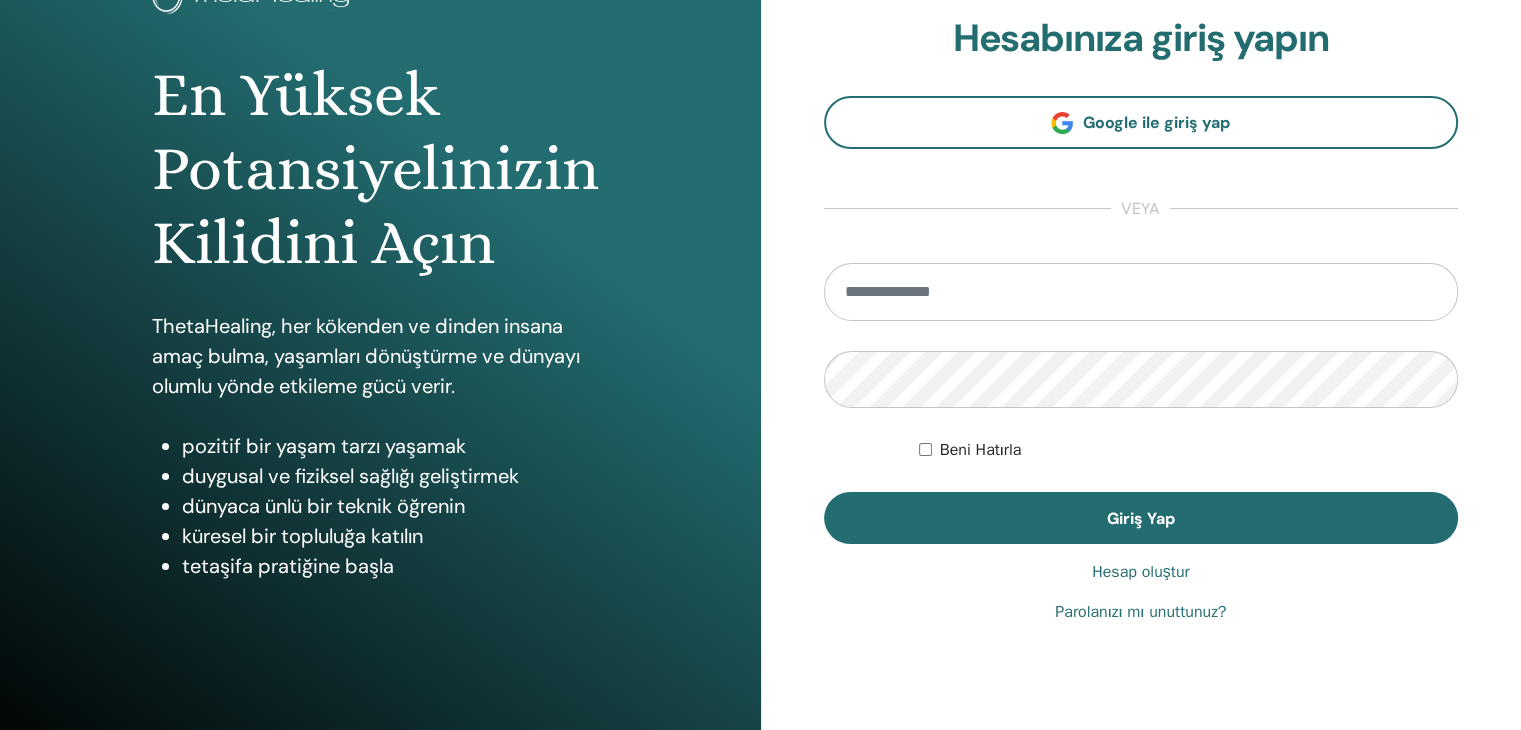click on "Hesap oluştur" at bounding box center (1140, 572) 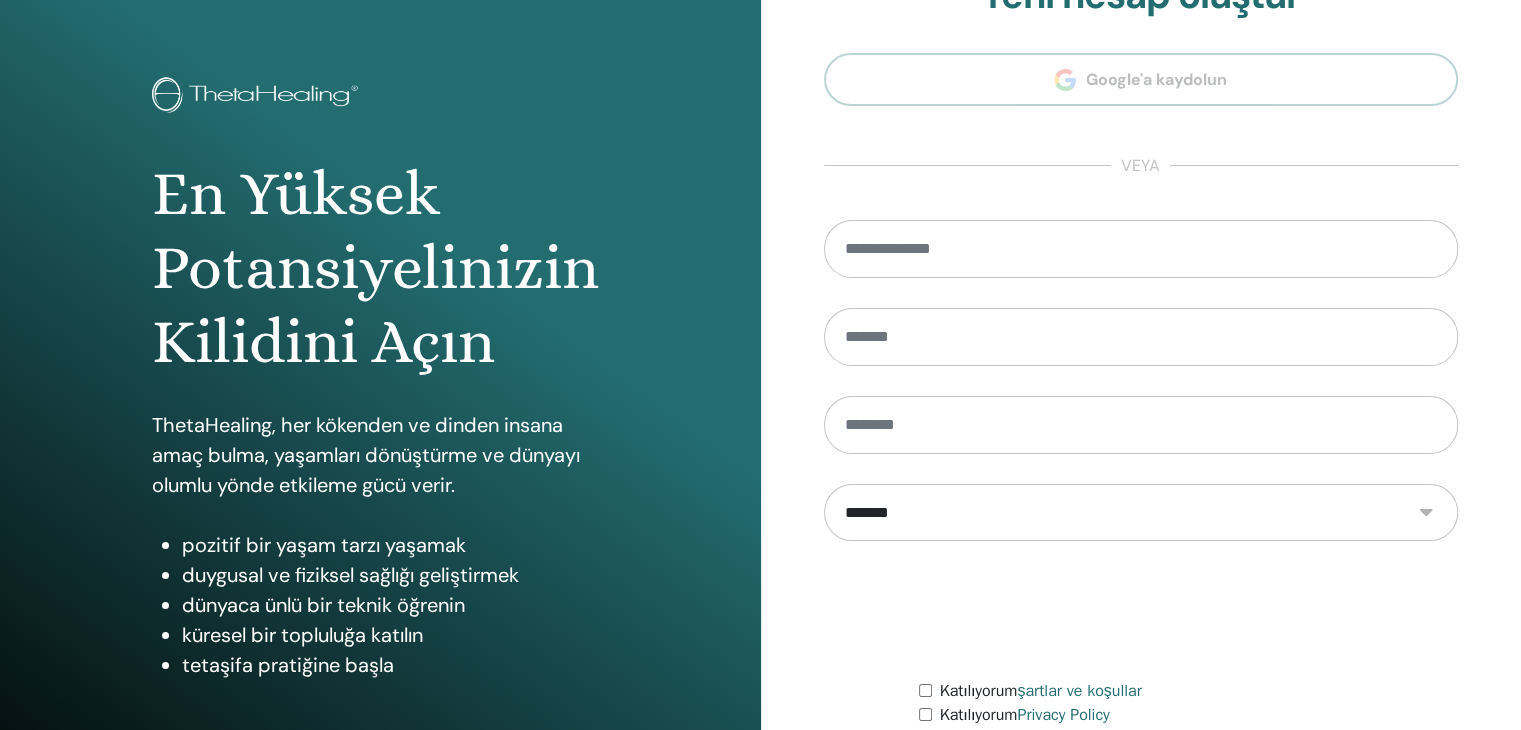 scroll, scrollTop: 0, scrollLeft: 0, axis: both 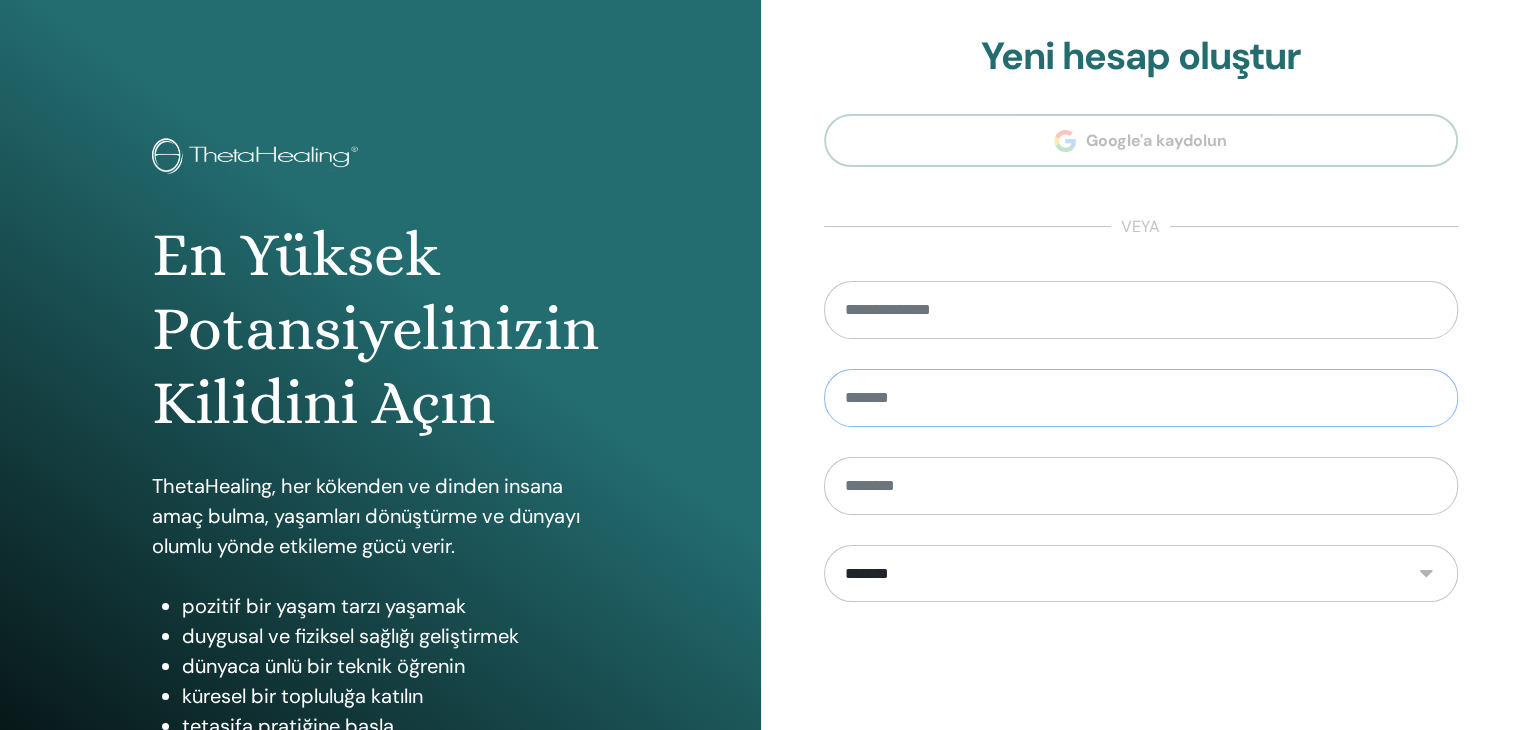 click at bounding box center (1141, 398) 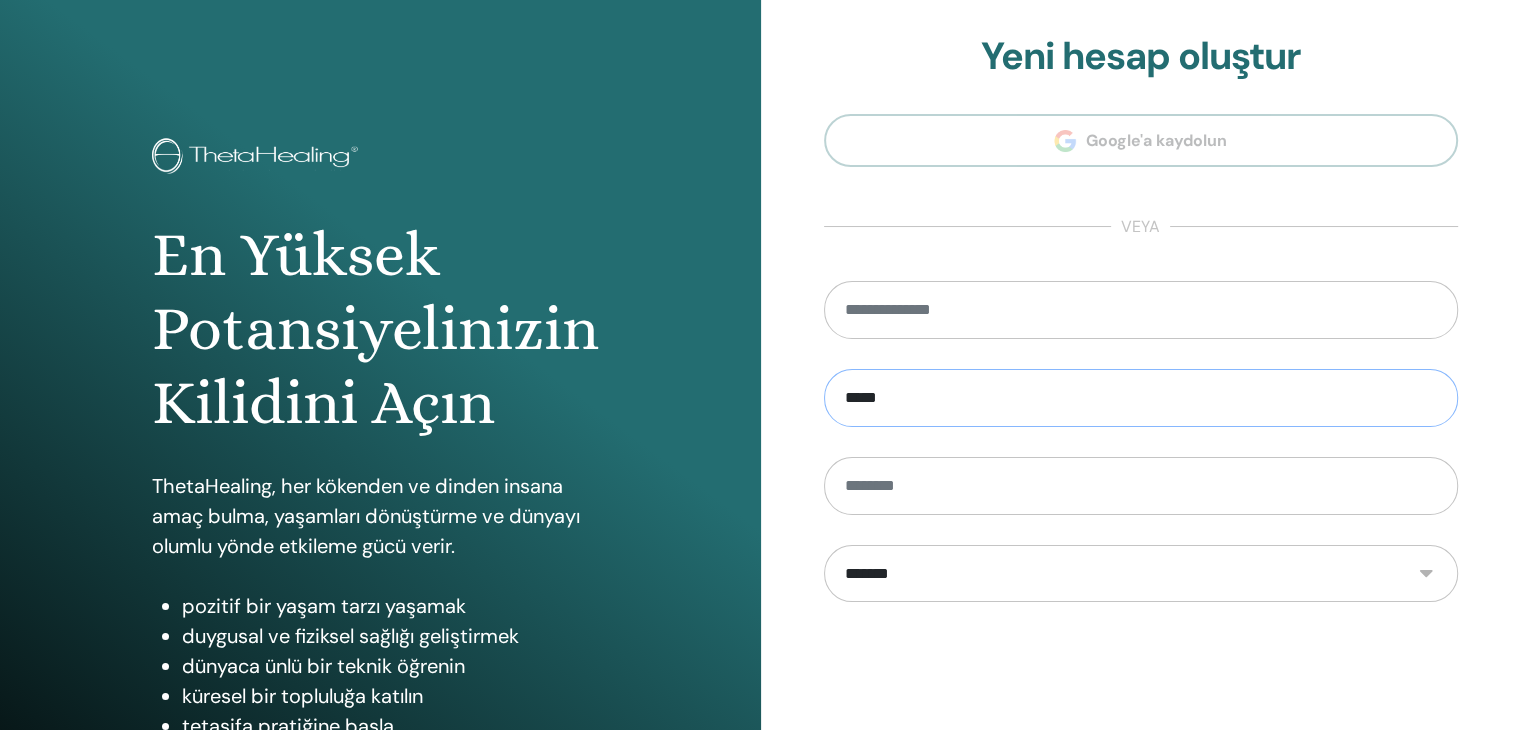 type on "*****" 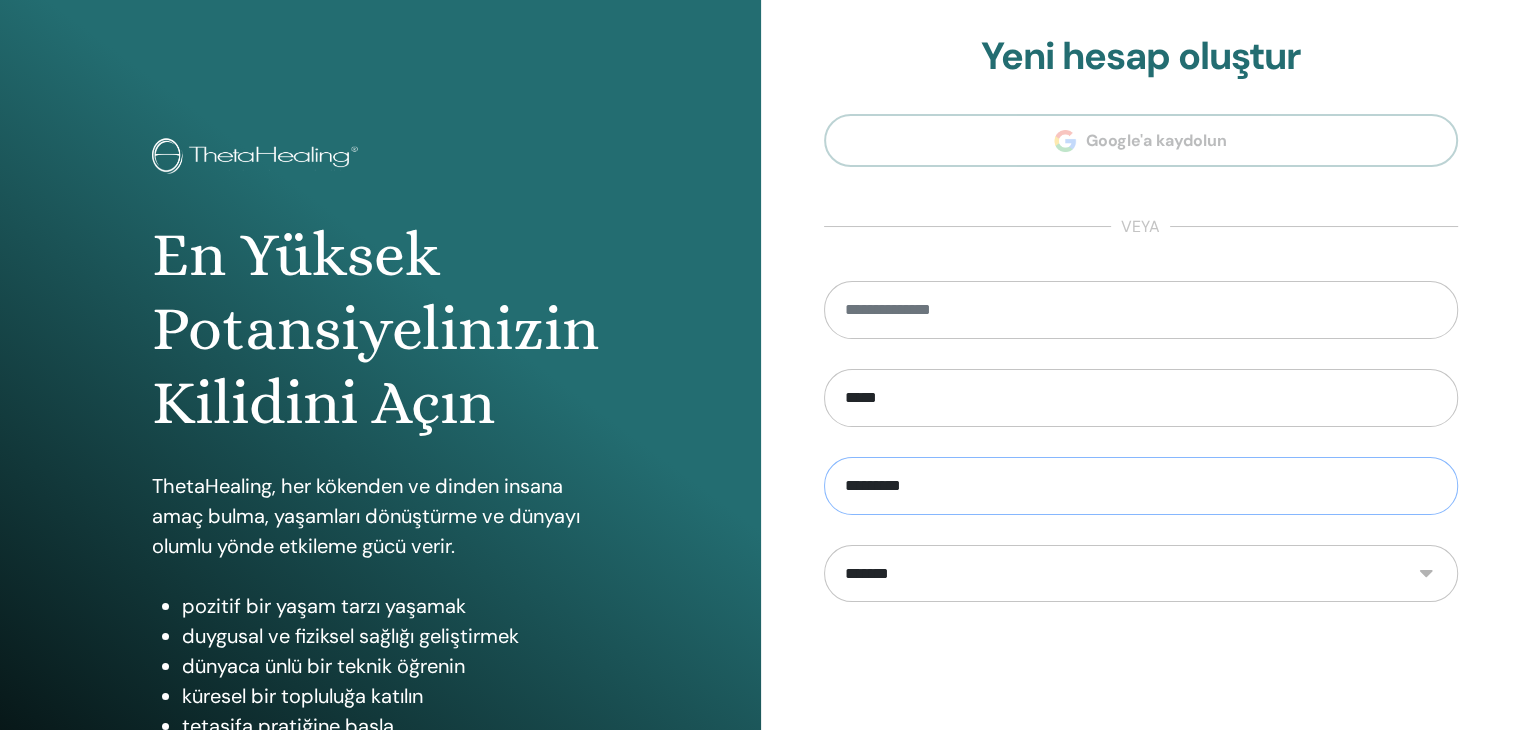 type on "*********" 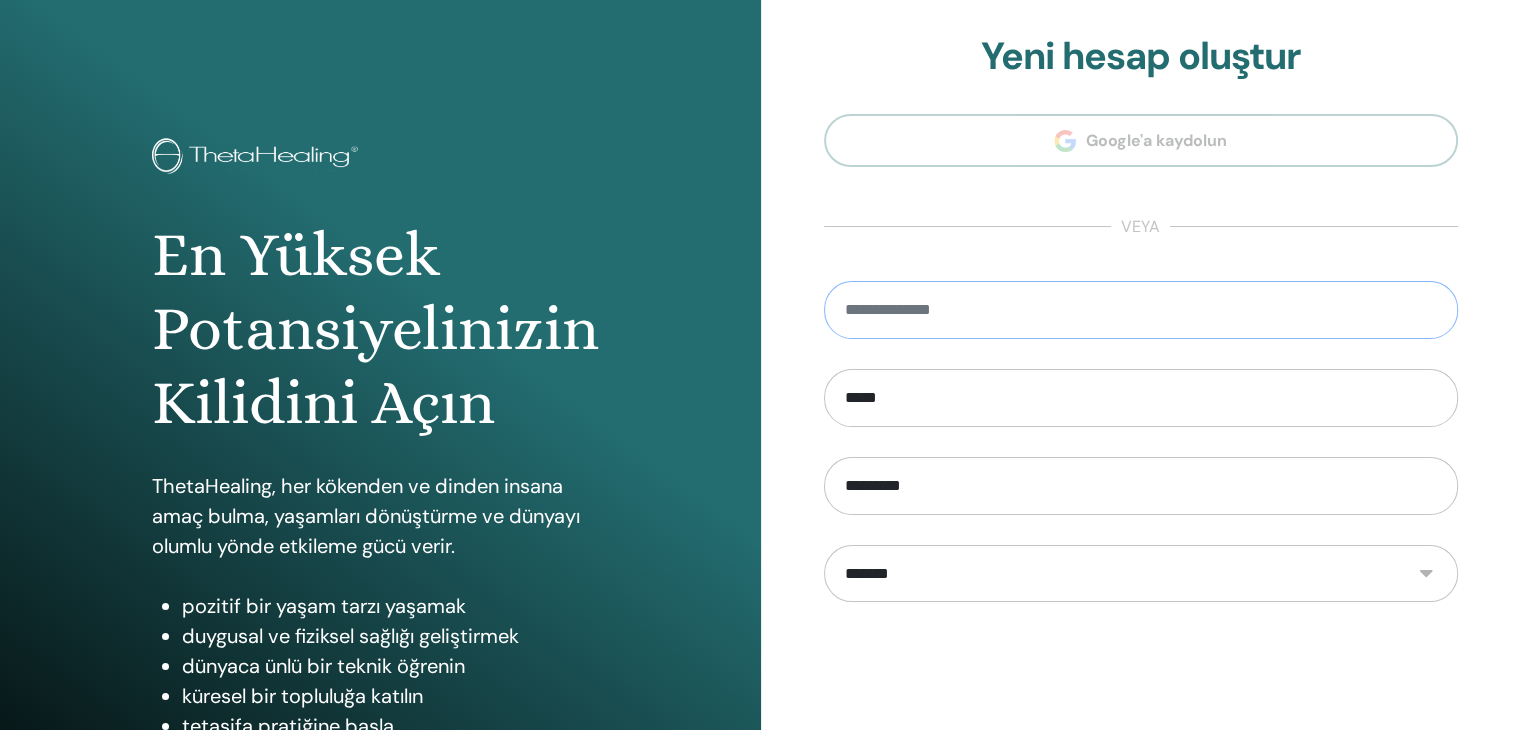 click at bounding box center (1141, 310) 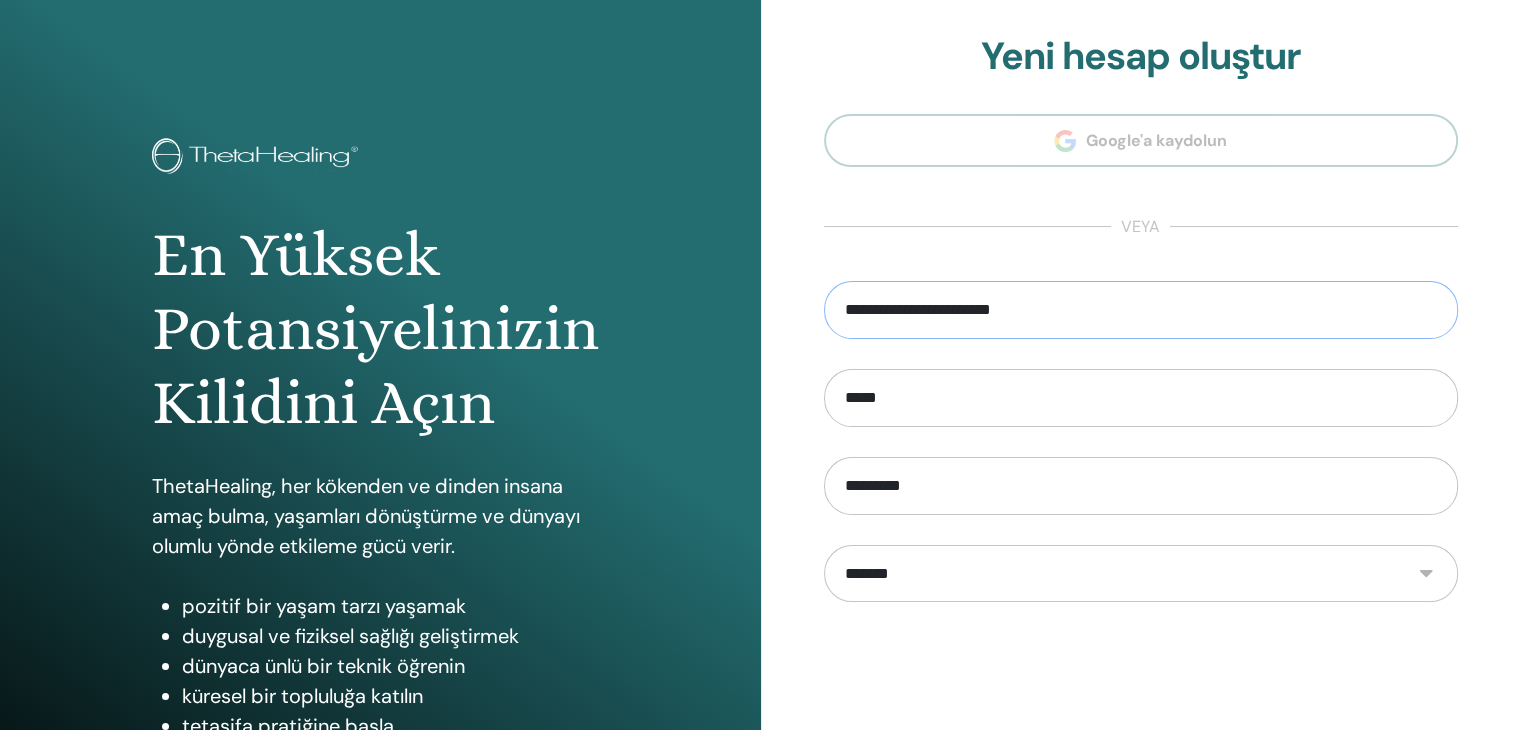 drag, startPoint x: 1073, startPoint y: 310, endPoint x: 822, endPoint y: 325, distance: 251.44781 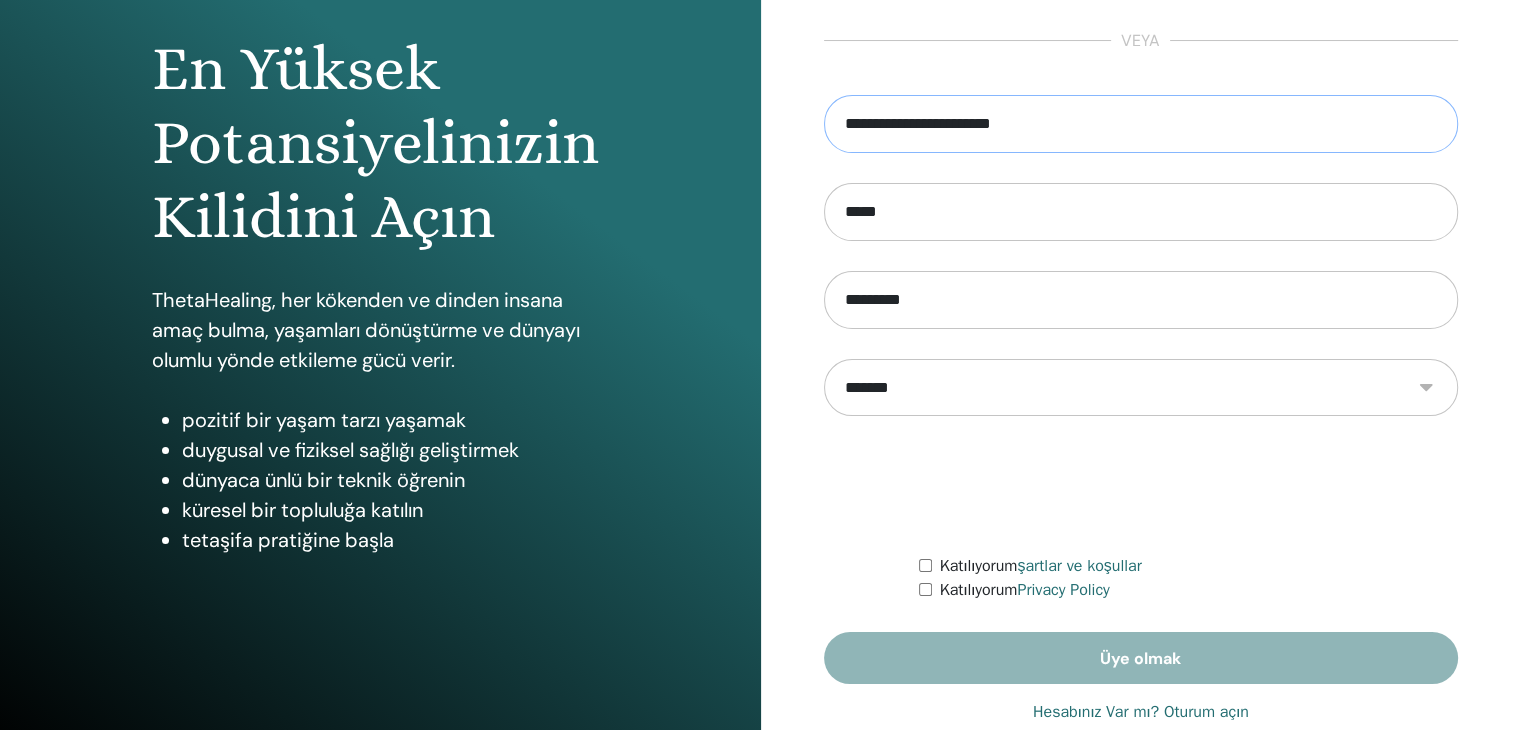 scroll, scrollTop: 200, scrollLeft: 0, axis: vertical 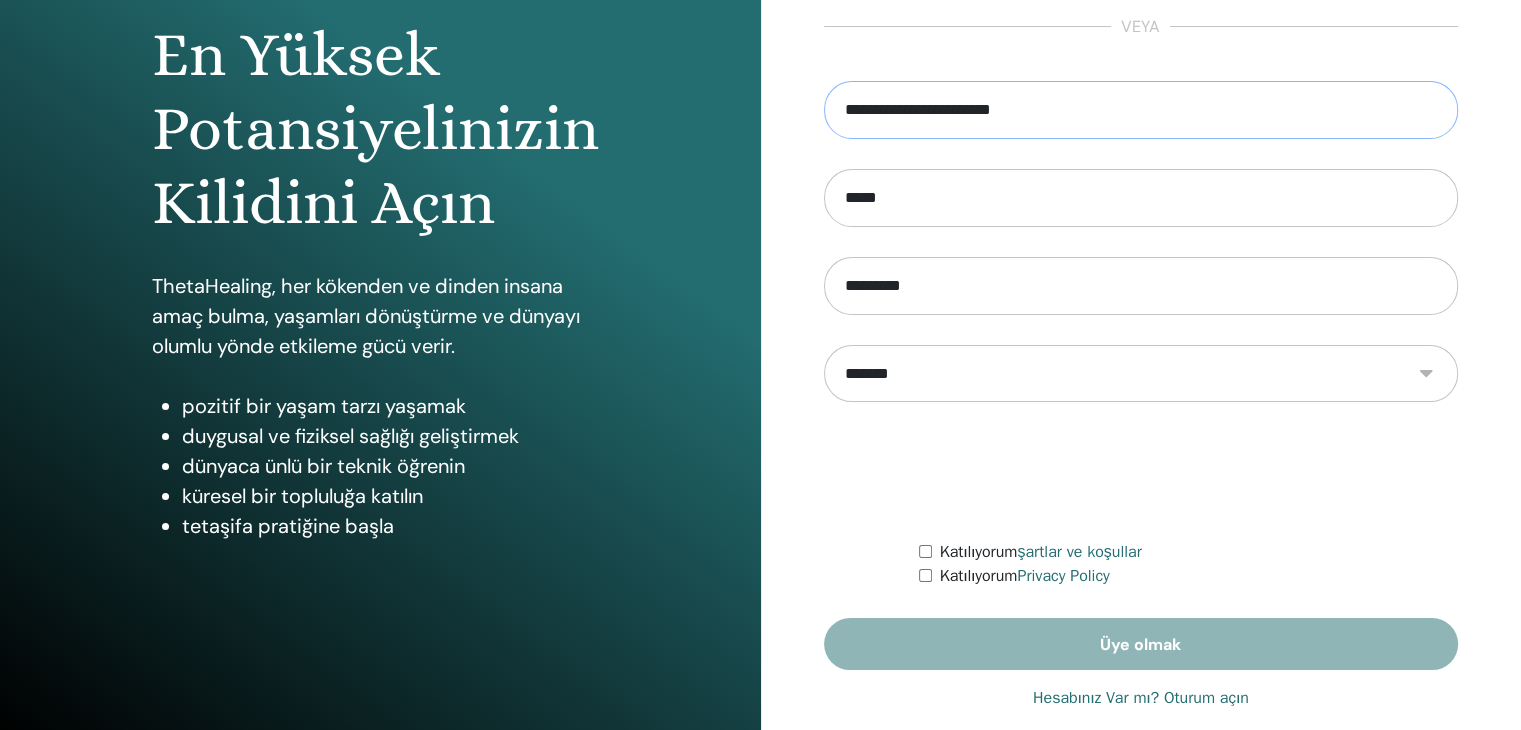 type on "**********" 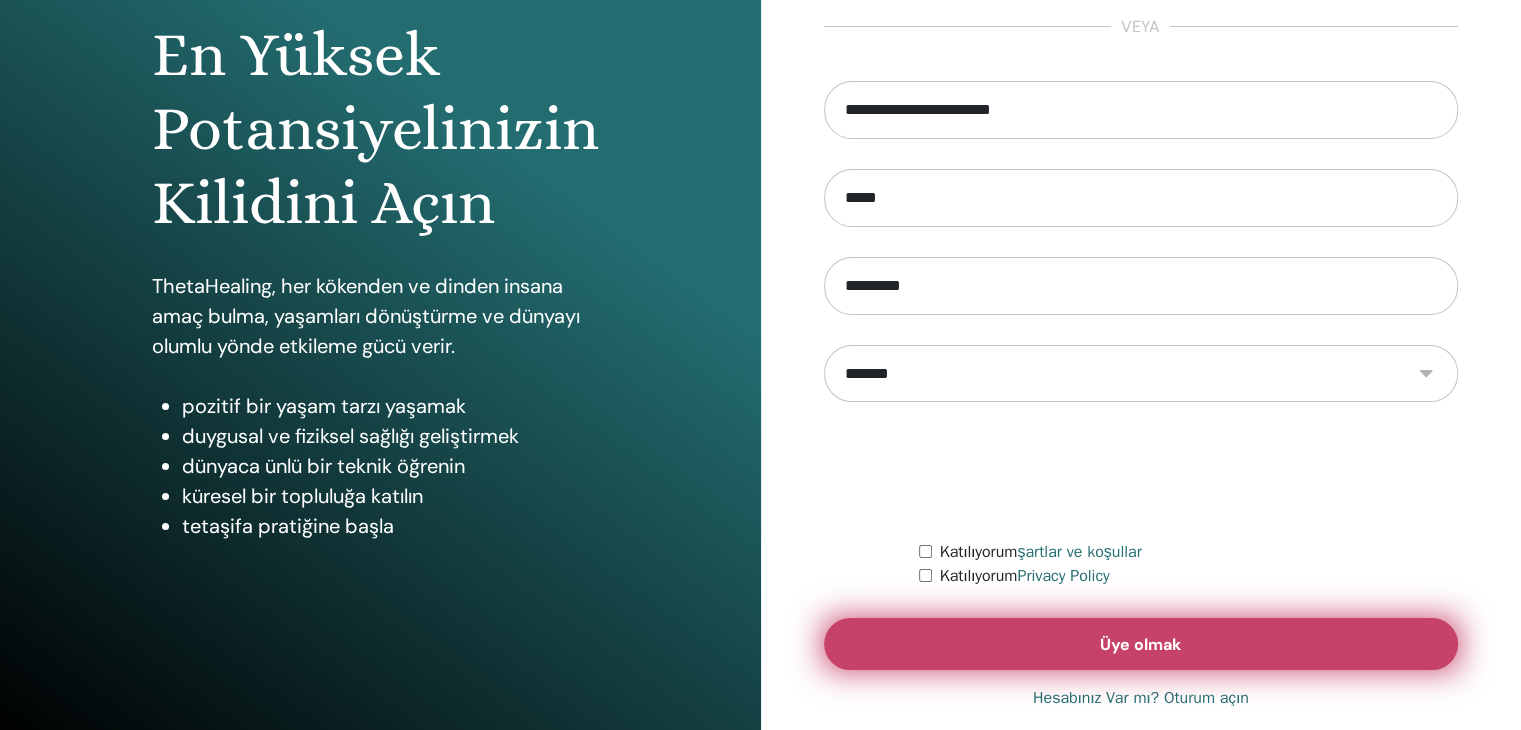 click on "Üye olmak" at bounding box center (1140, 644) 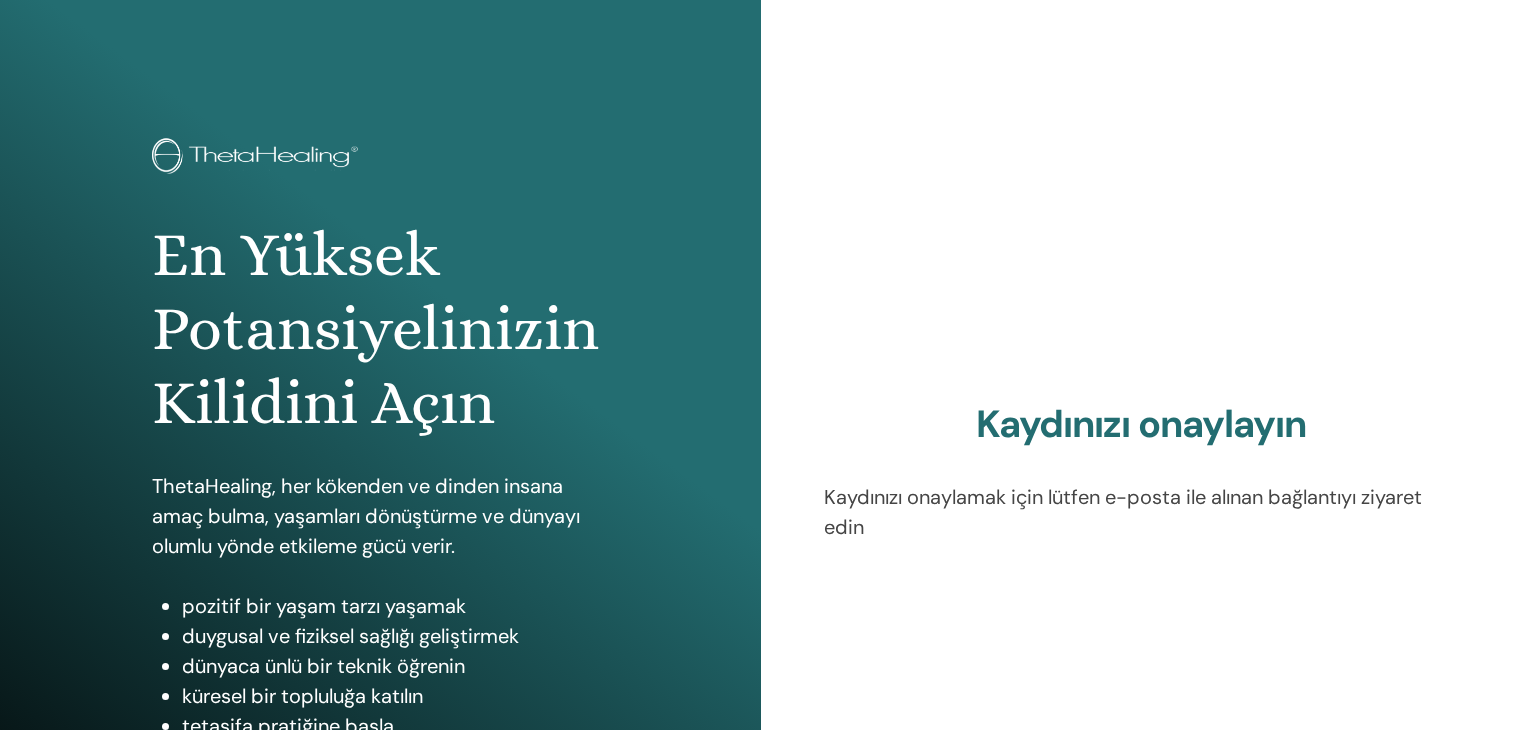 scroll, scrollTop: 0, scrollLeft: 0, axis: both 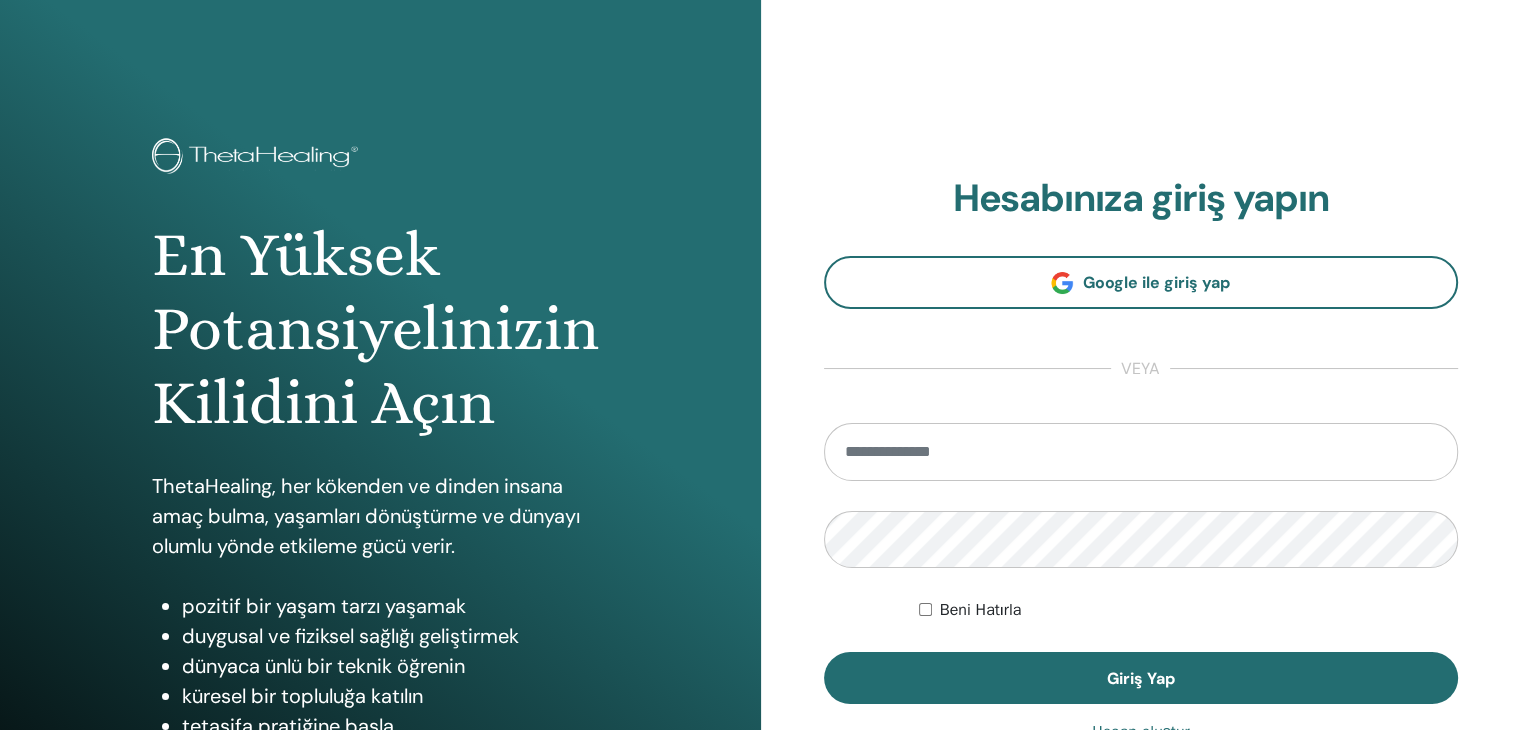 click on "Beni Hatırla
Giriş Yap" at bounding box center (1141, 564) 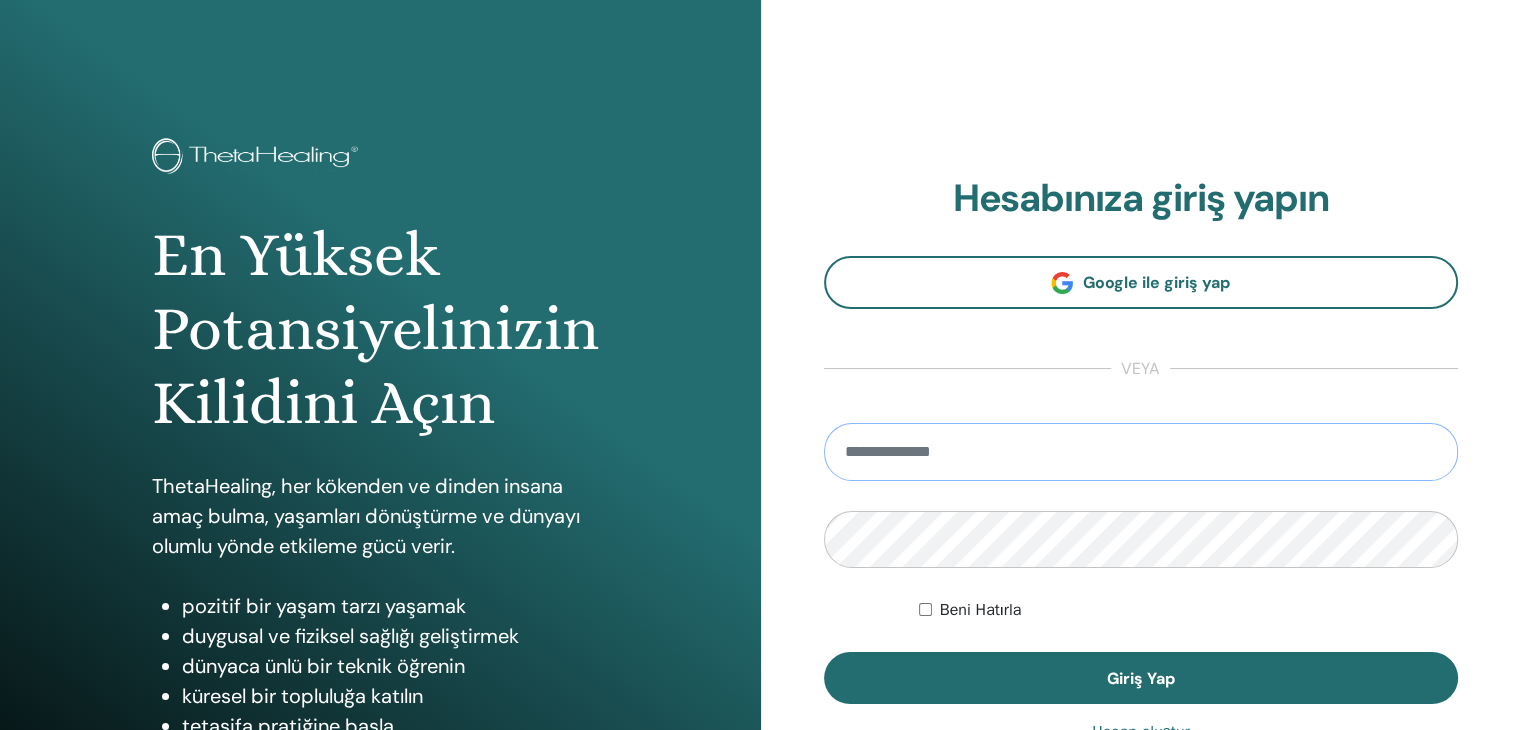 click at bounding box center (1141, 452) 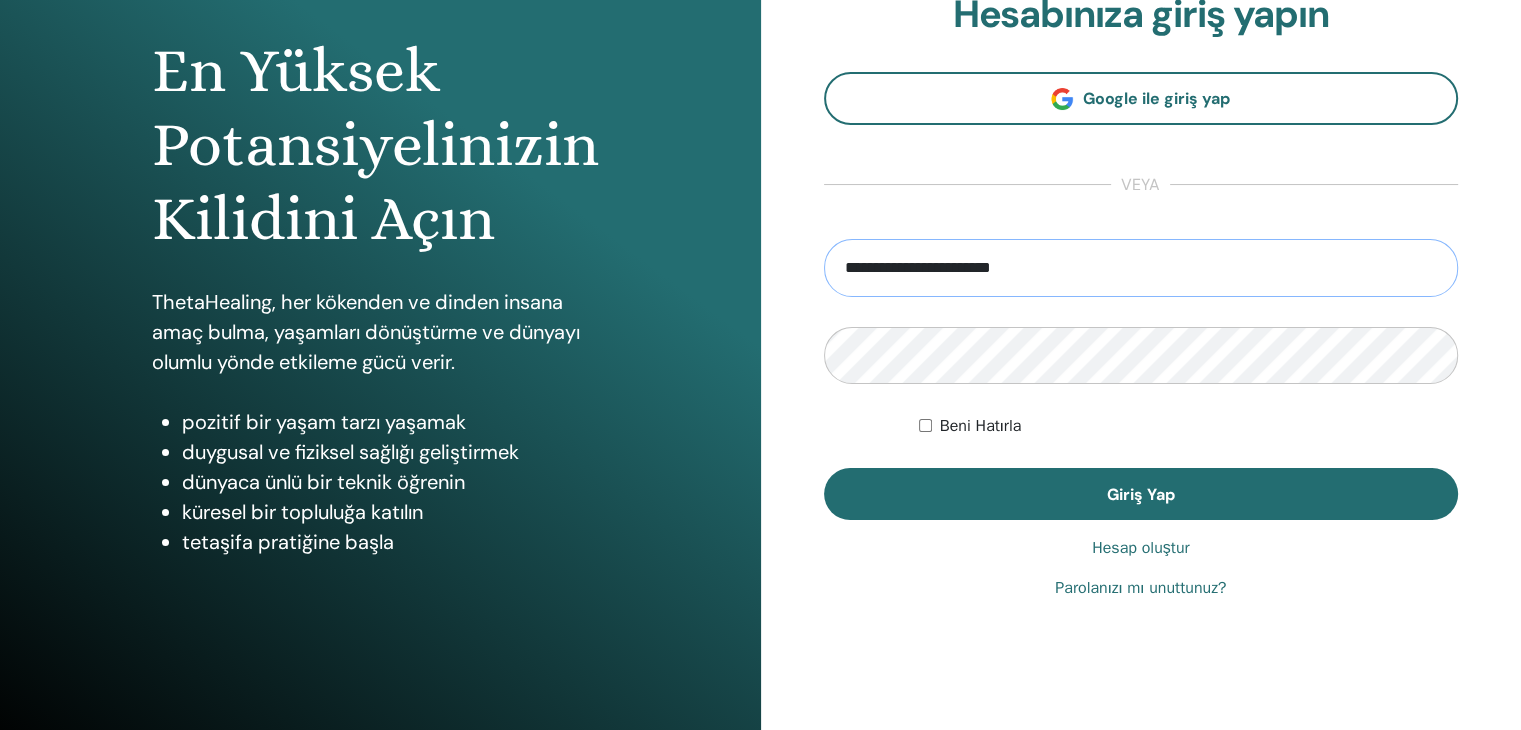 scroll, scrollTop: 200, scrollLeft: 0, axis: vertical 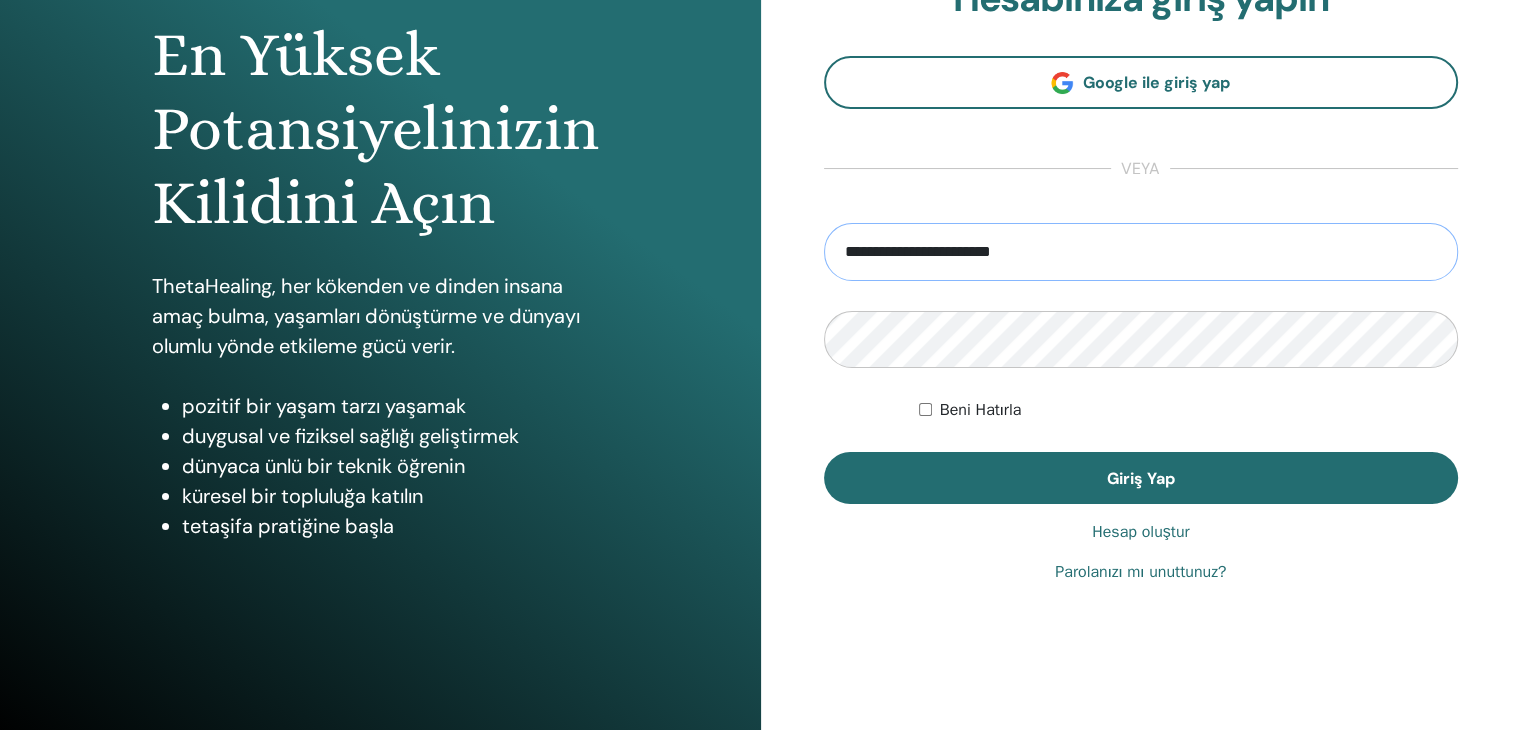 type on "**********" 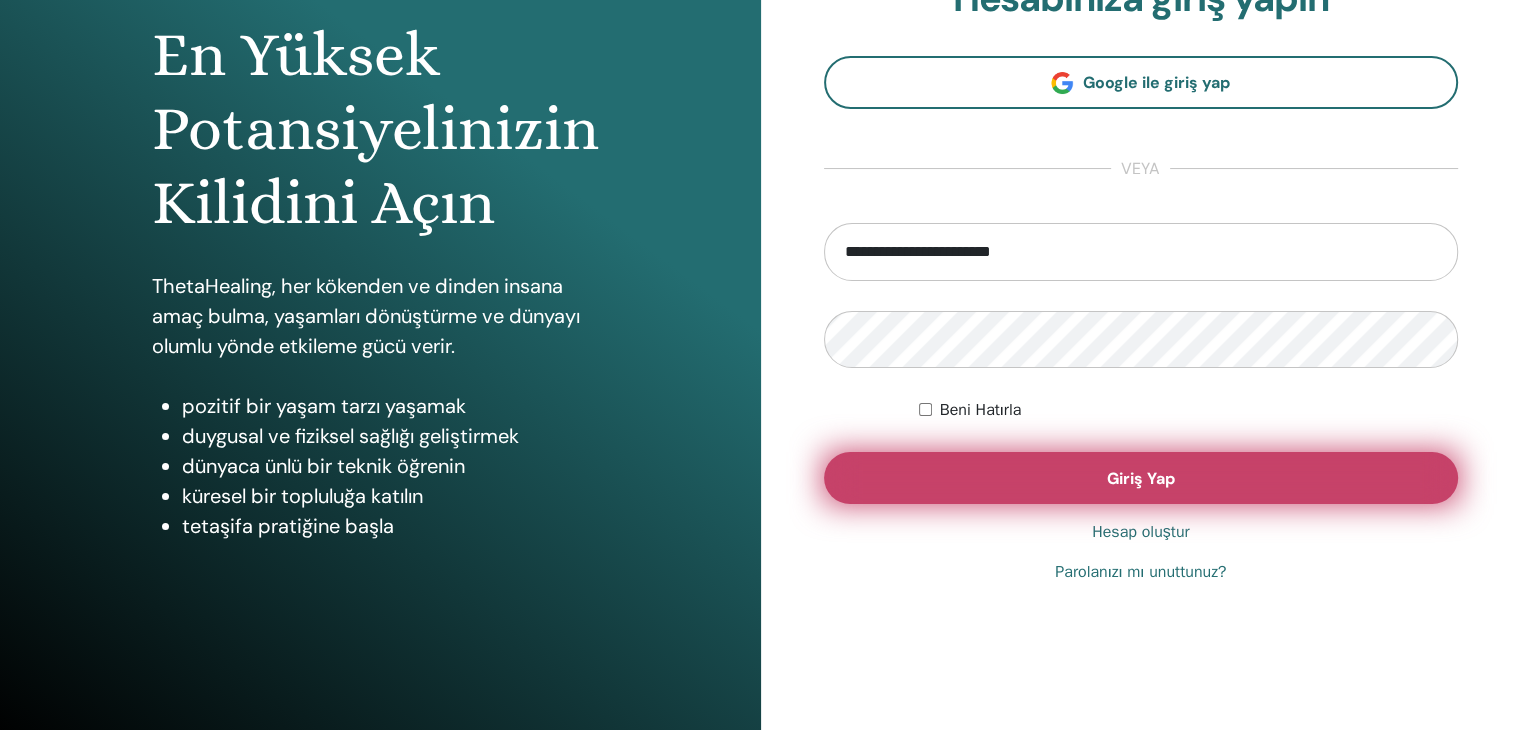 click on "Giriş Yap" at bounding box center (1141, 478) 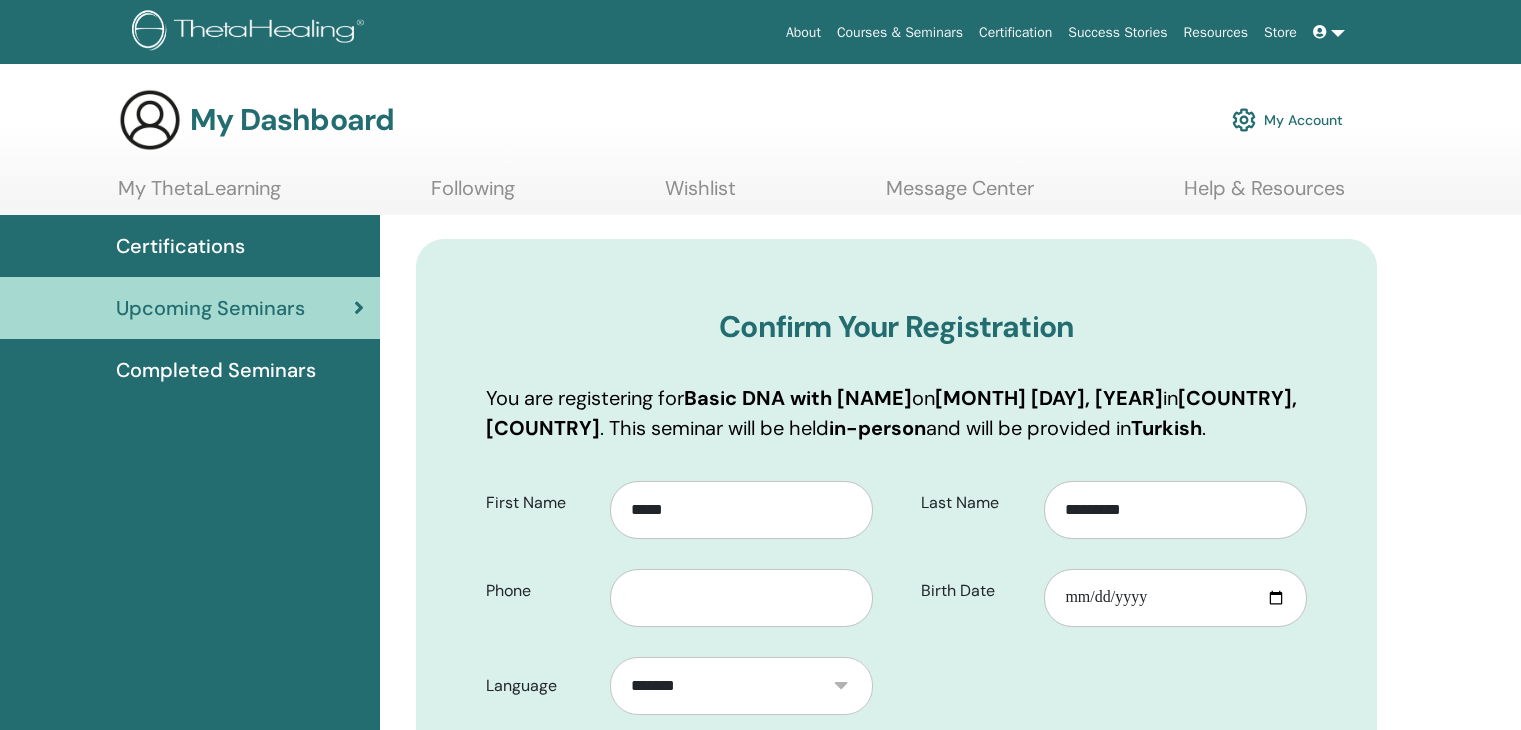 scroll, scrollTop: 0, scrollLeft: 0, axis: both 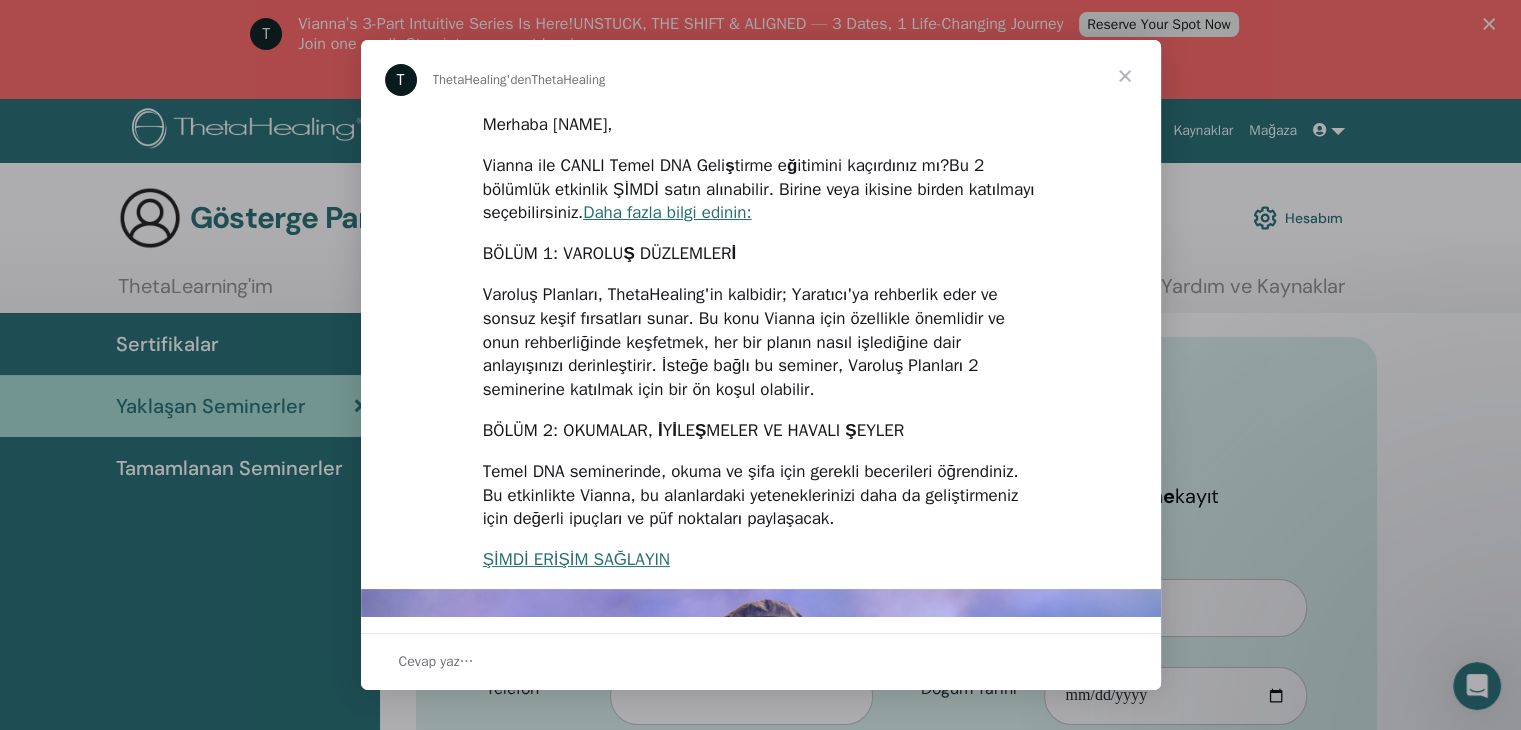 click at bounding box center (1125, 76) 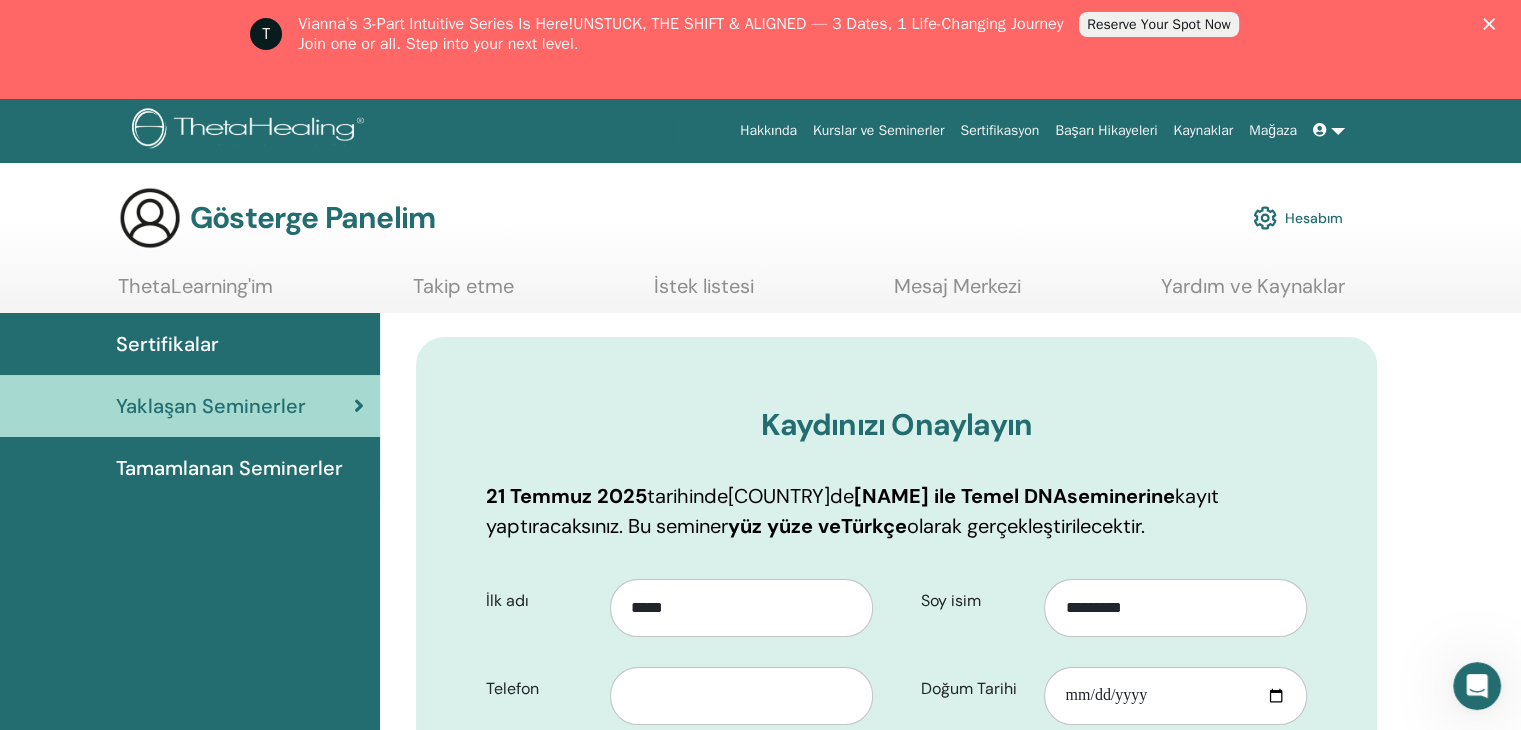 click 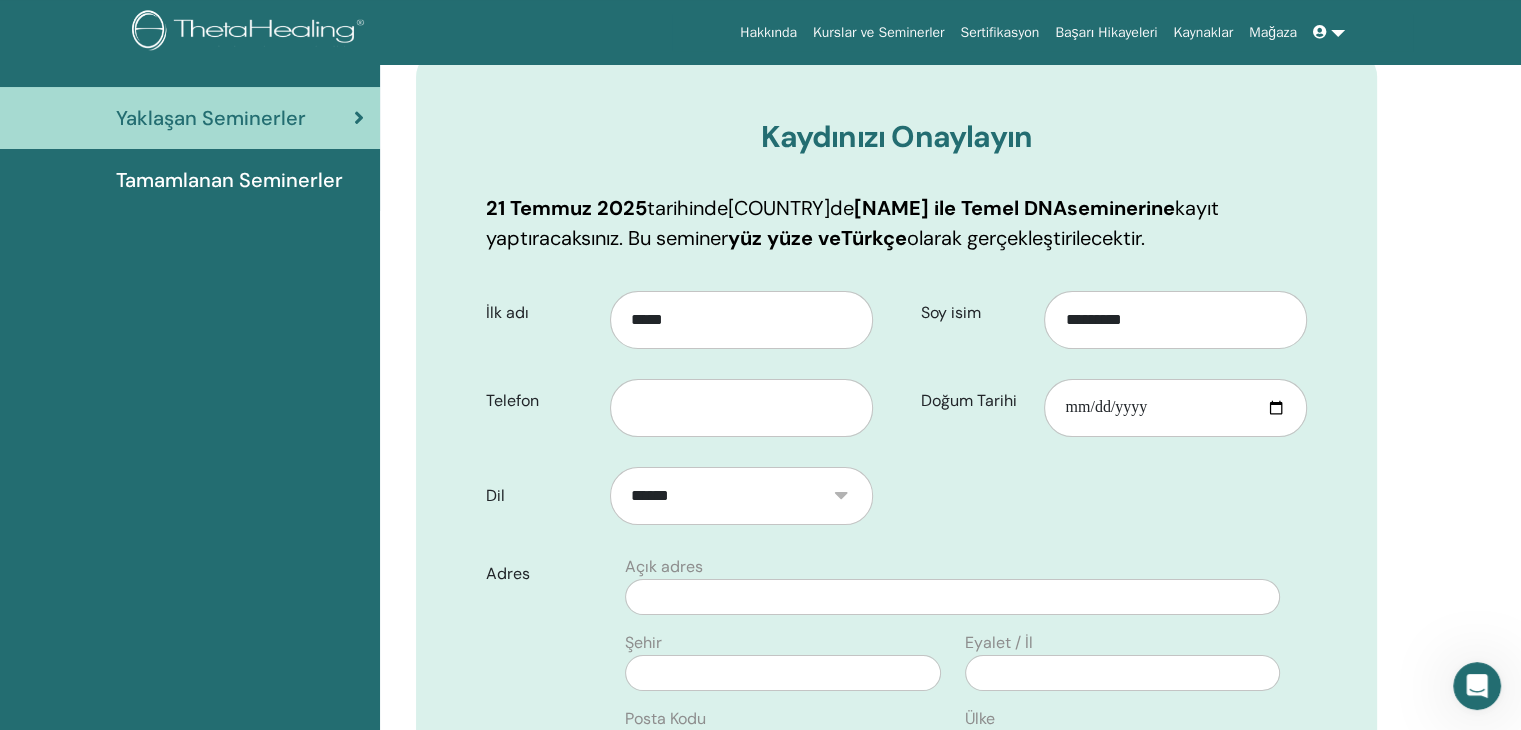 scroll, scrollTop: 208, scrollLeft: 0, axis: vertical 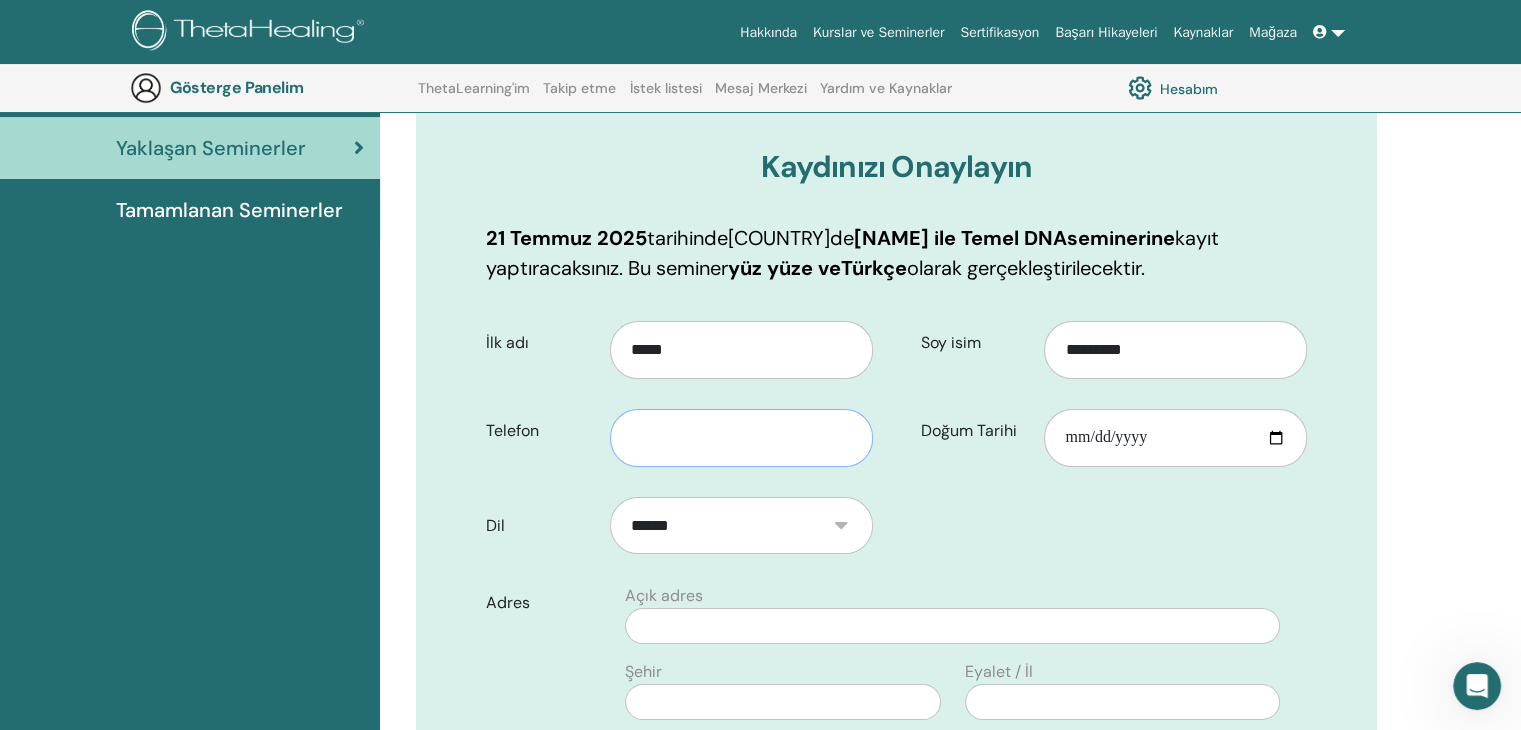 click at bounding box center [741, 438] 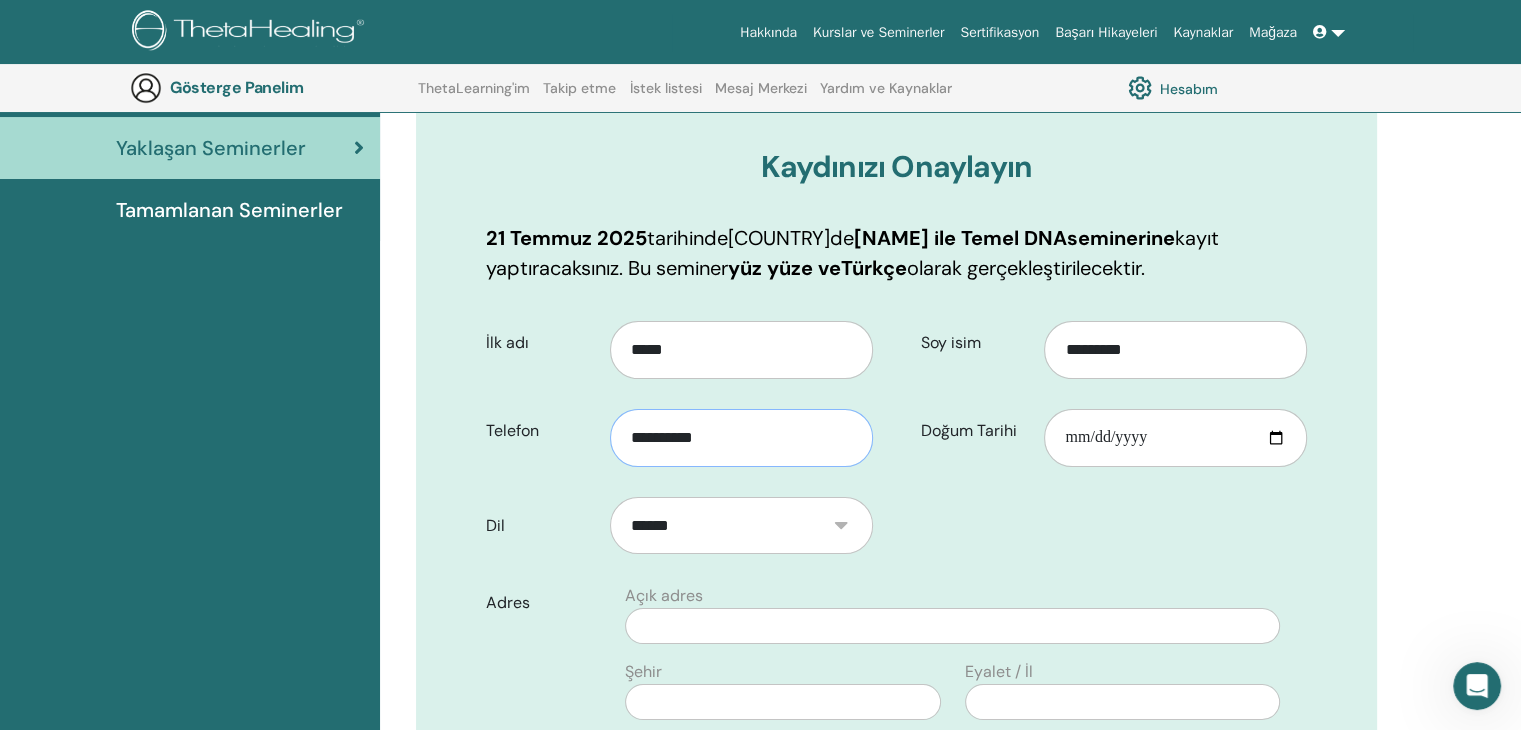 type on "**********" 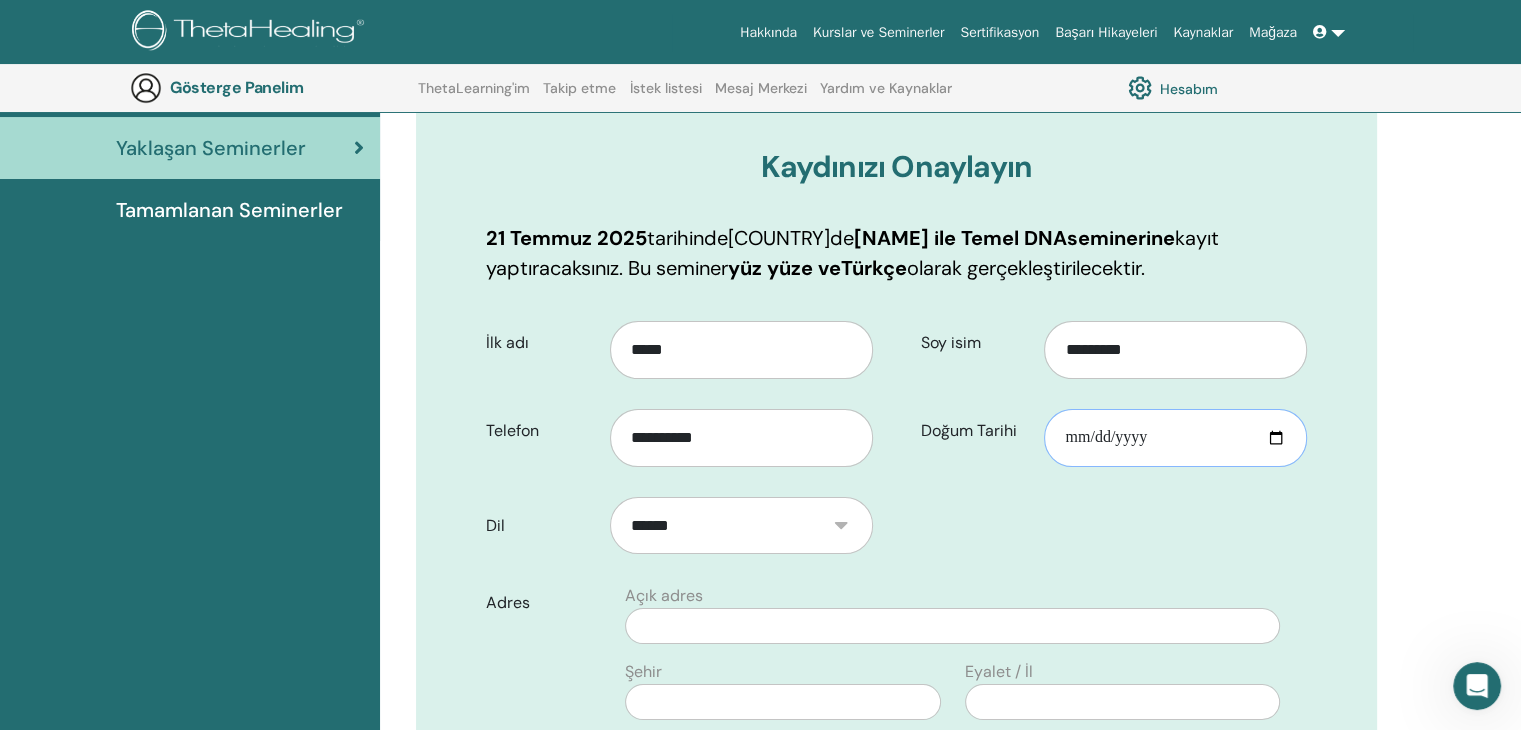 click on "Doğum Tarihi" at bounding box center [1175, 438] 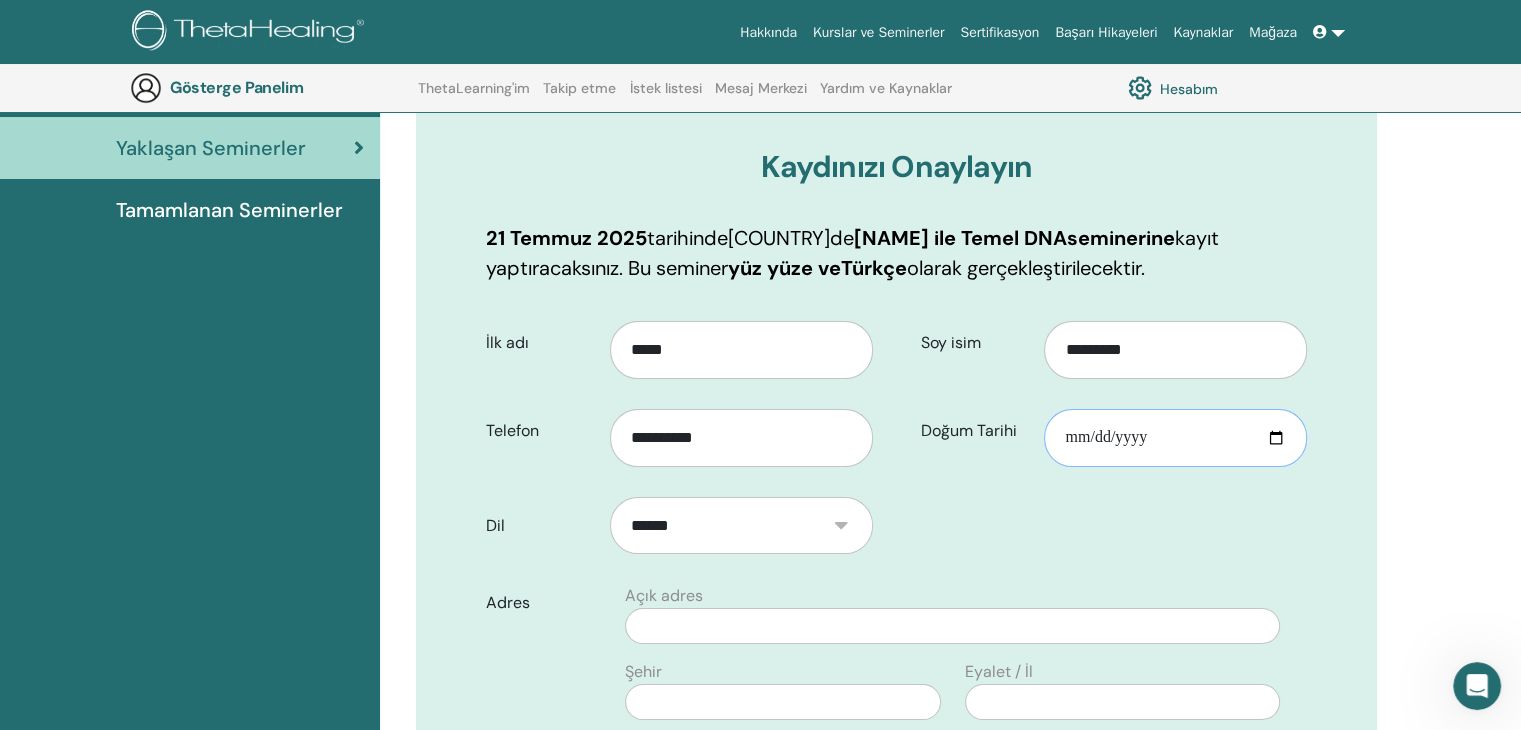type on "**********" 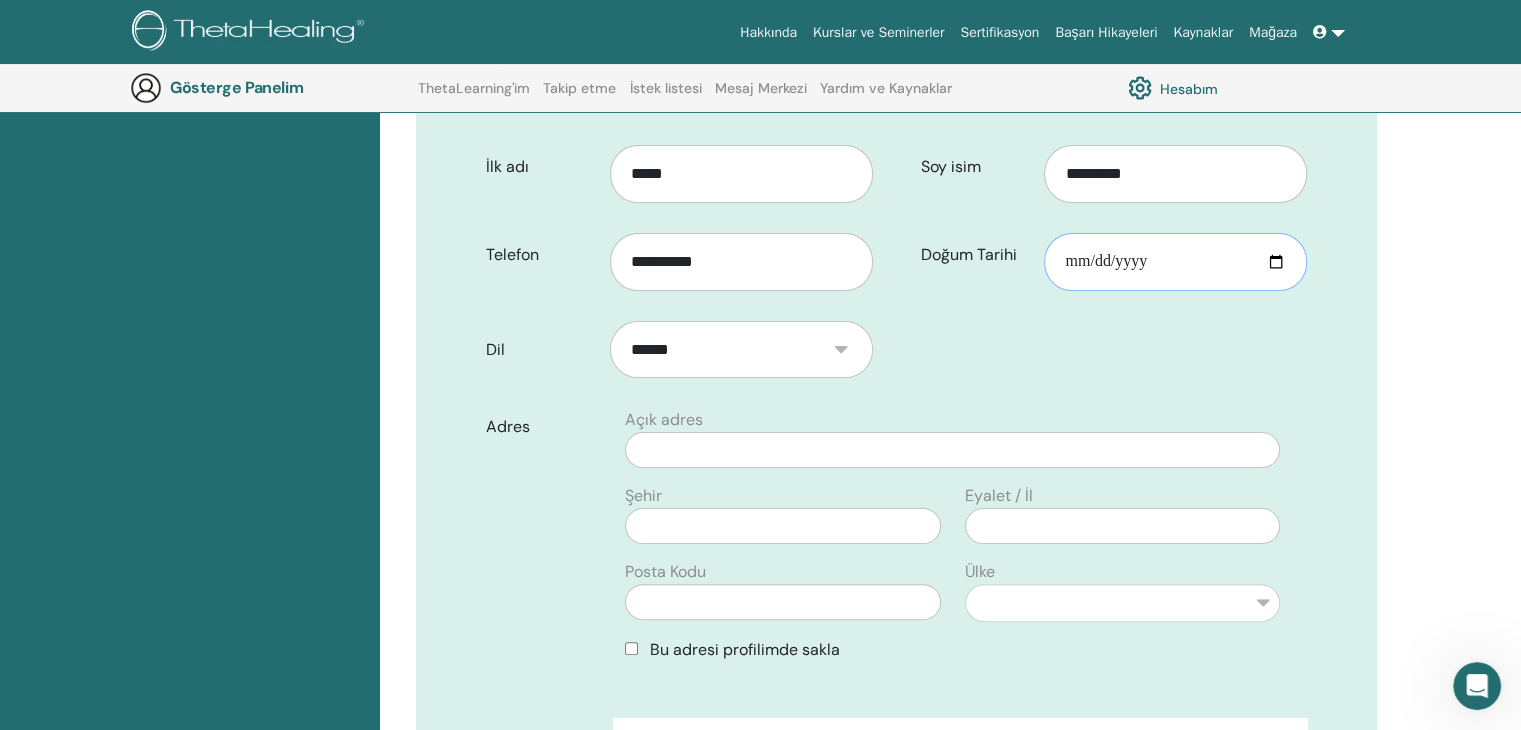 scroll, scrollTop: 408, scrollLeft: 0, axis: vertical 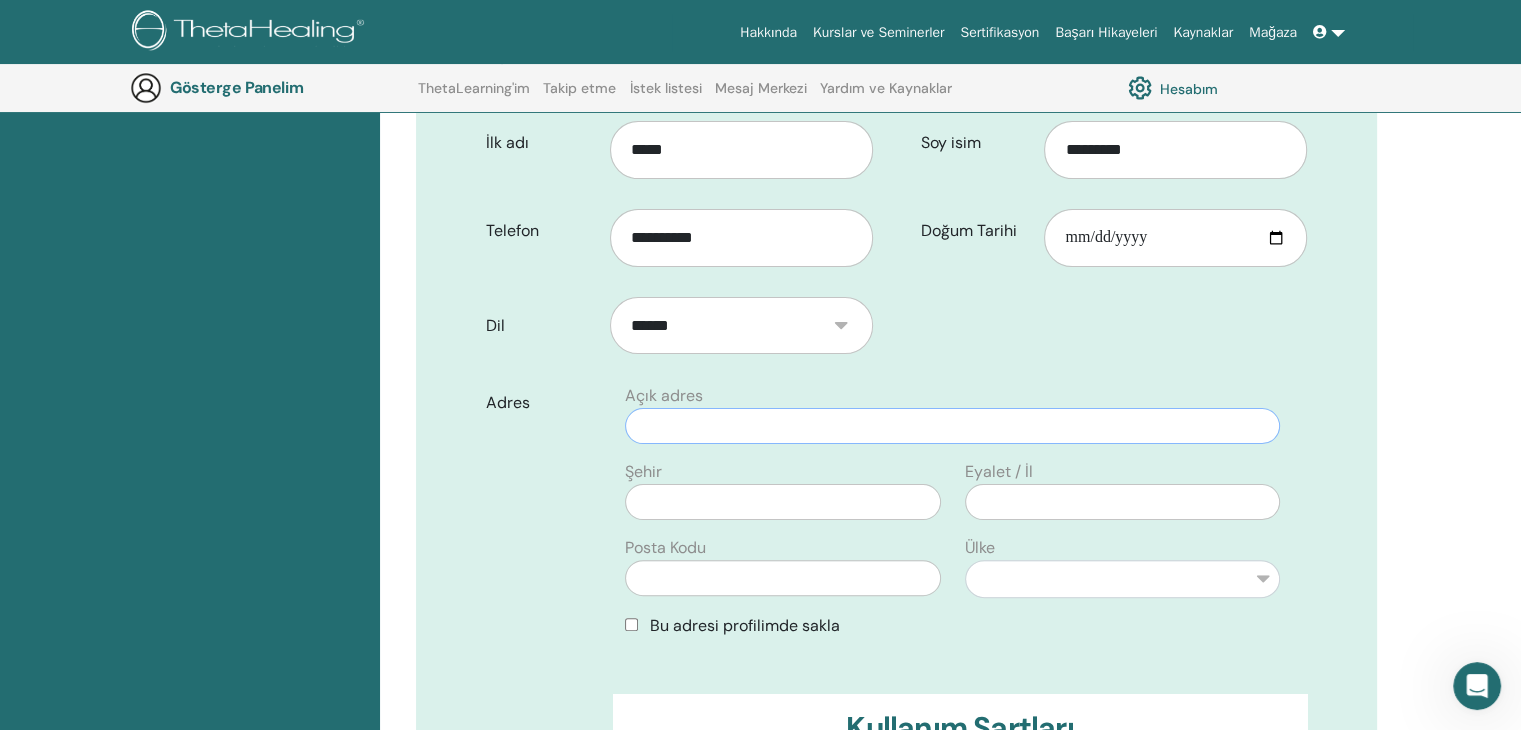 click at bounding box center (952, 426) 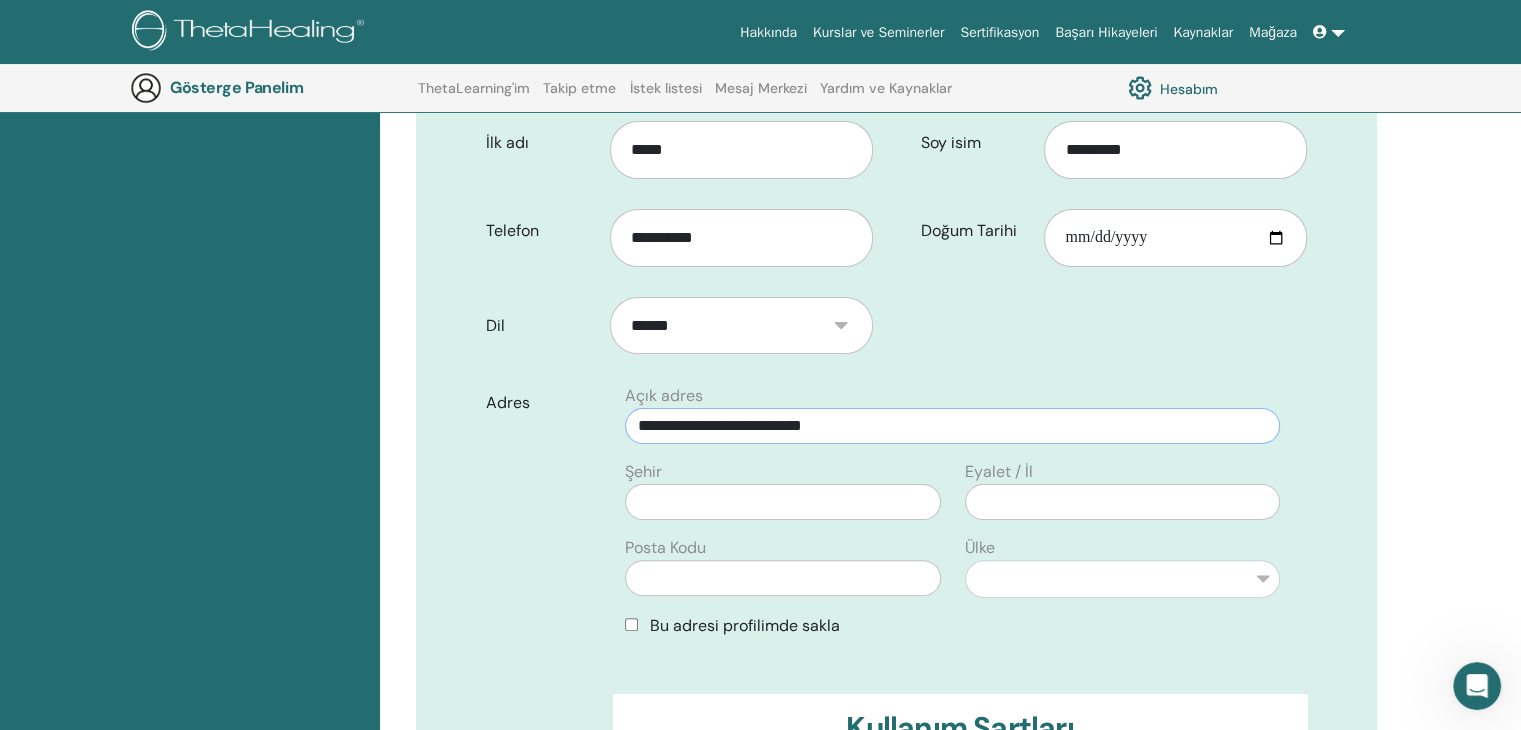 click on "**********" at bounding box center [952, 426] 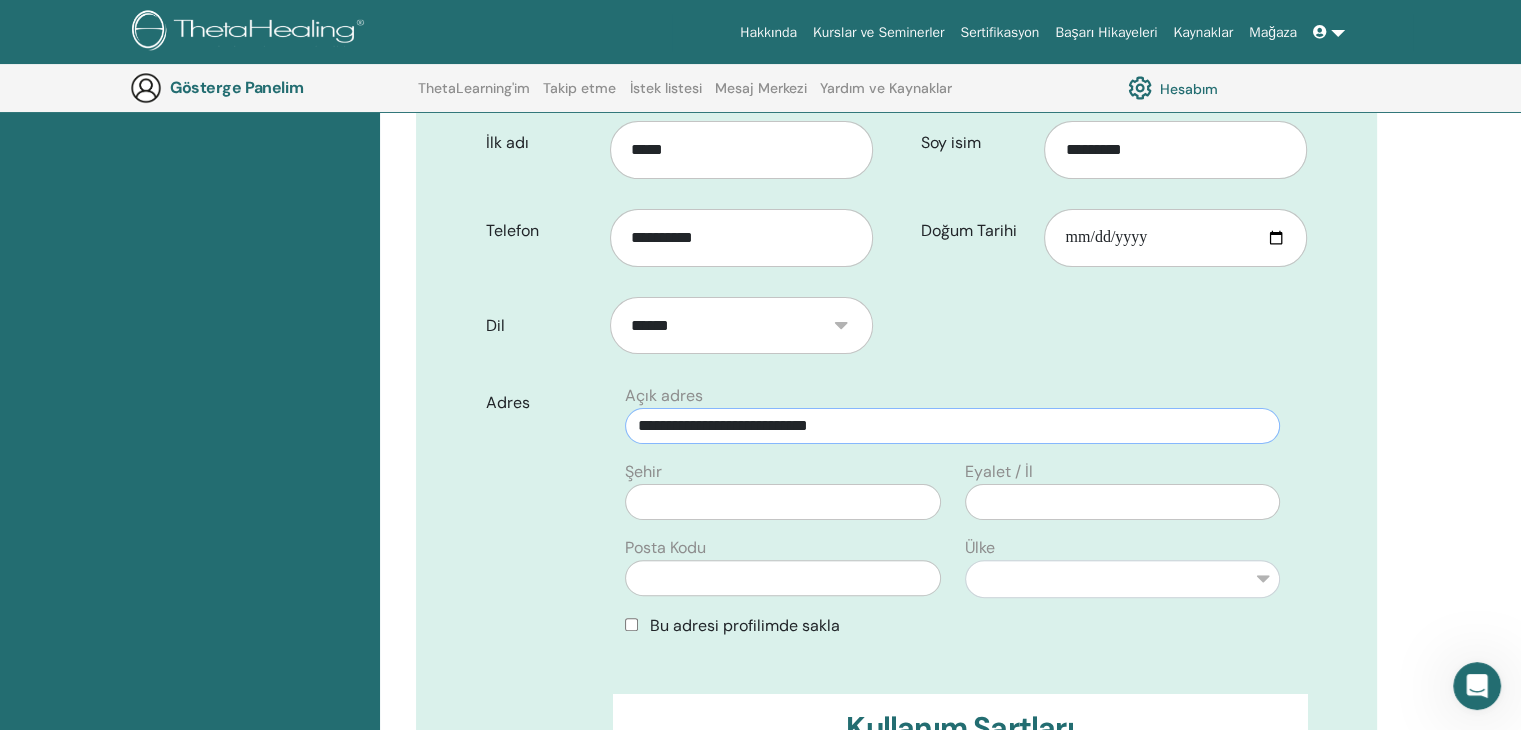 click on "**********" at bounding box center (952, 426) 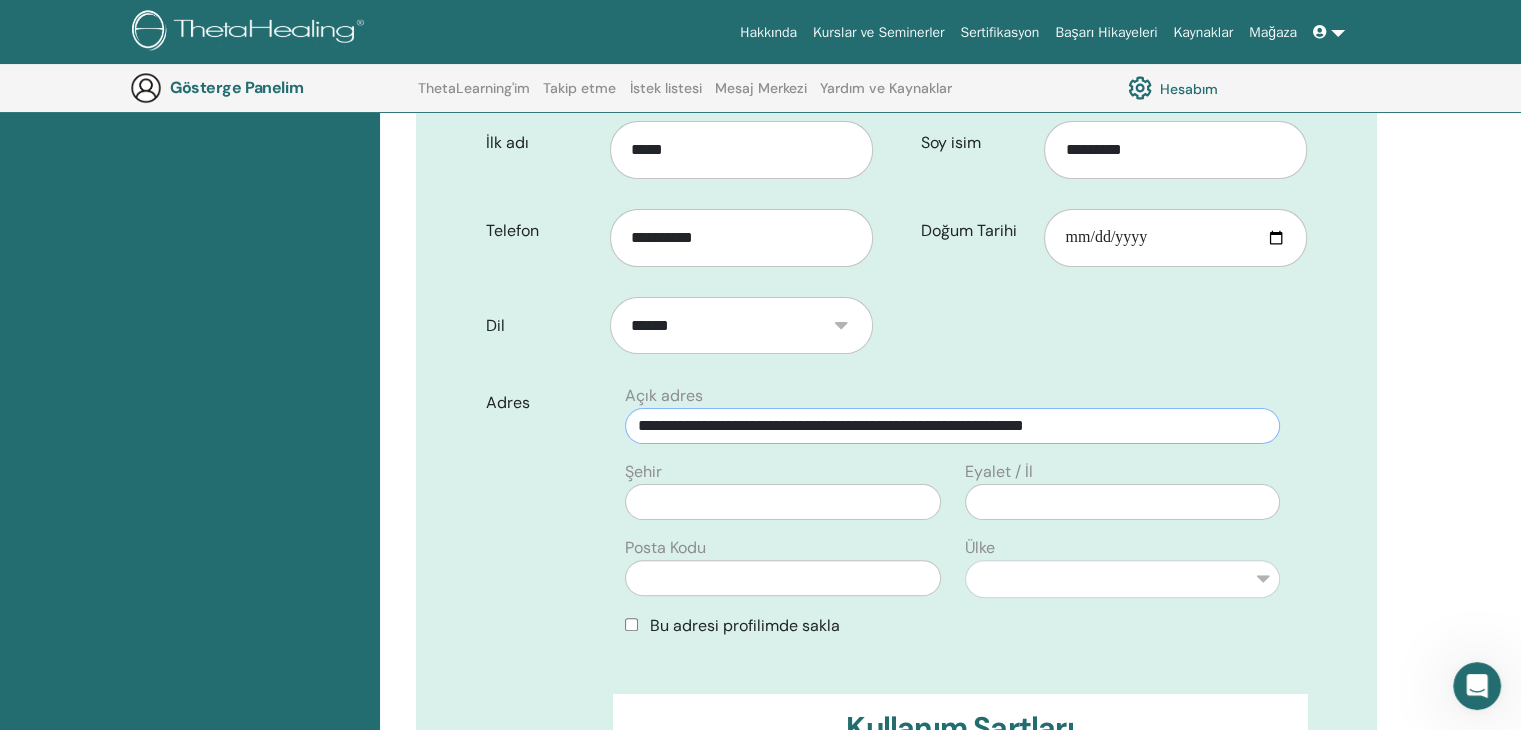 drag, startPoint x: 1205, startPoint y: 425, endPoint x: 1116, endPoint y: 425, distance: 89 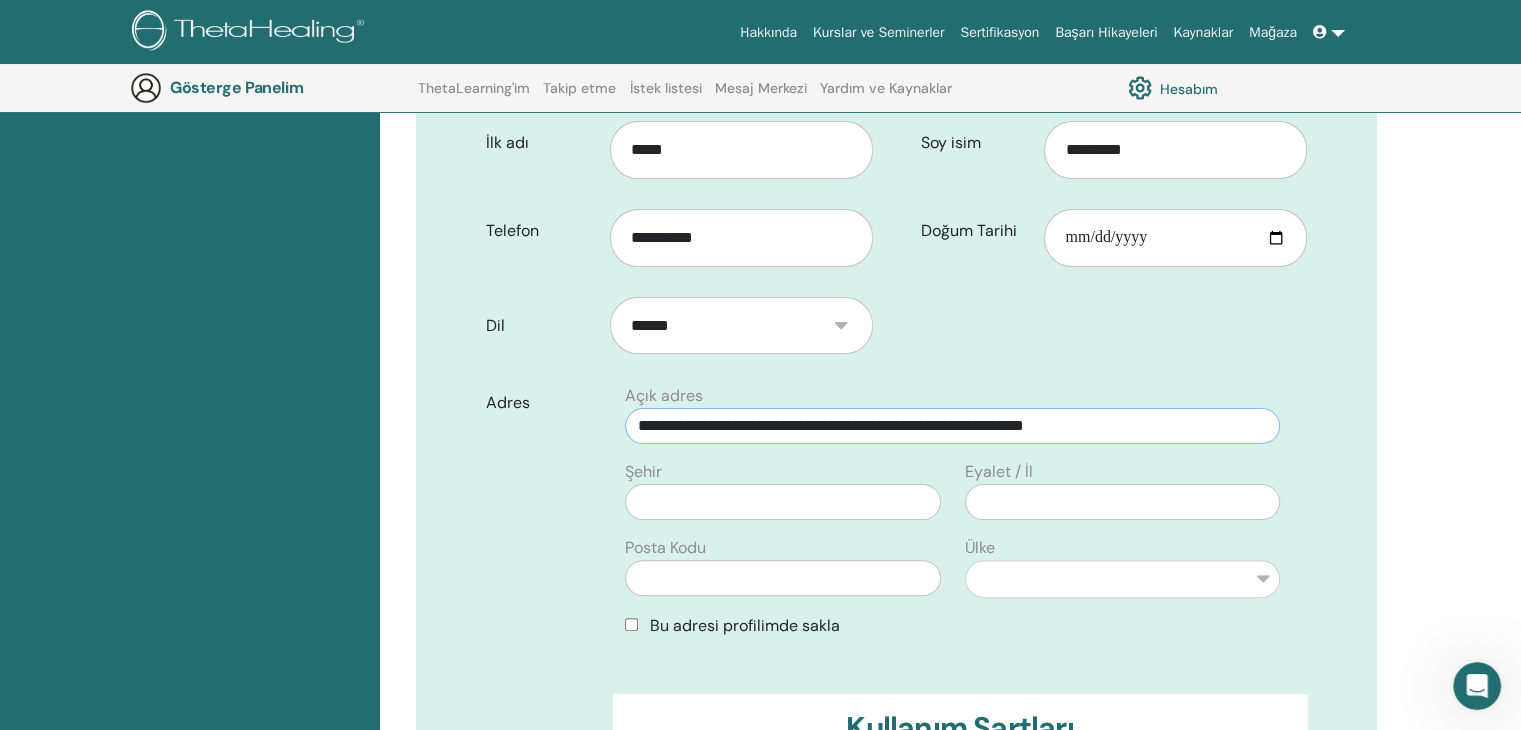 type on "**********" 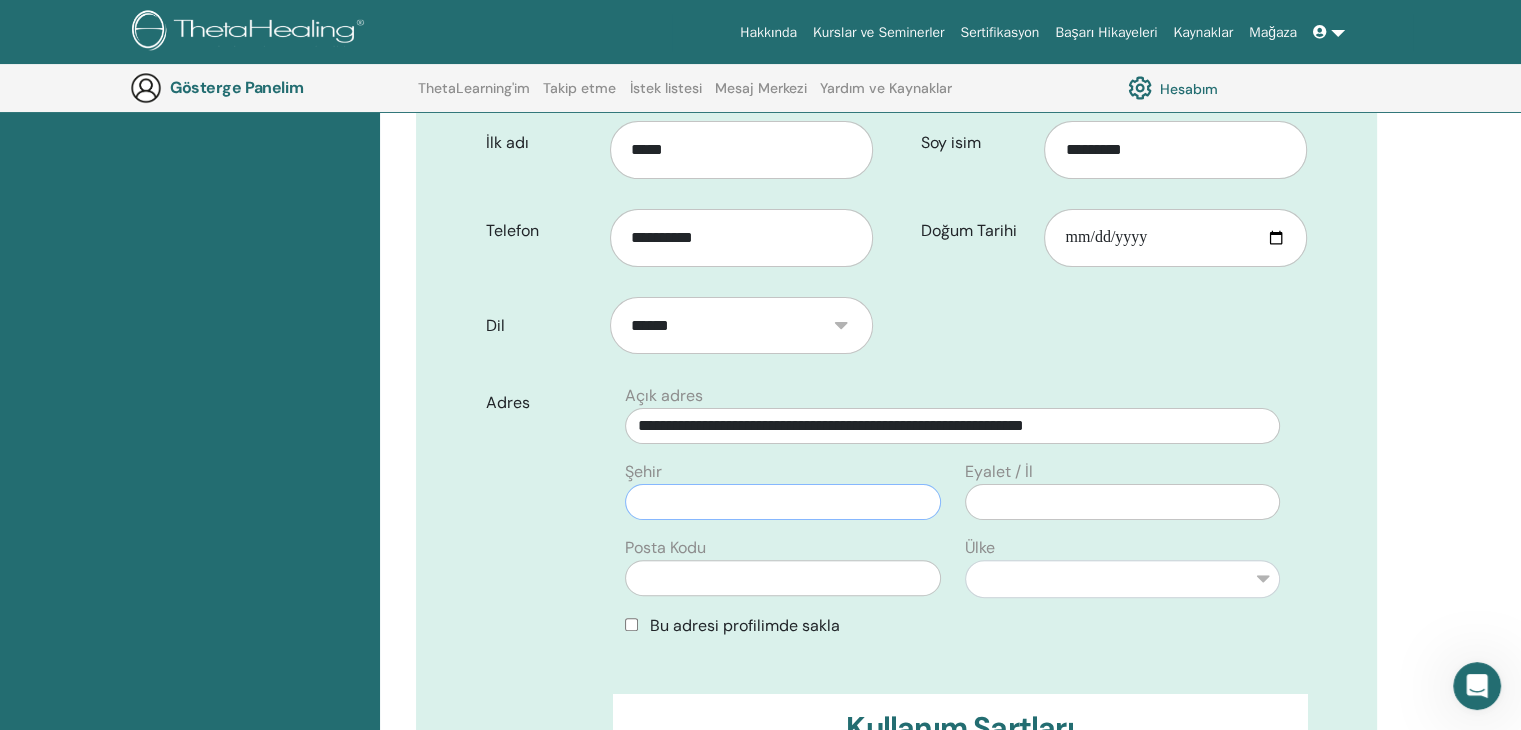 click at bounding box center [782, 502] 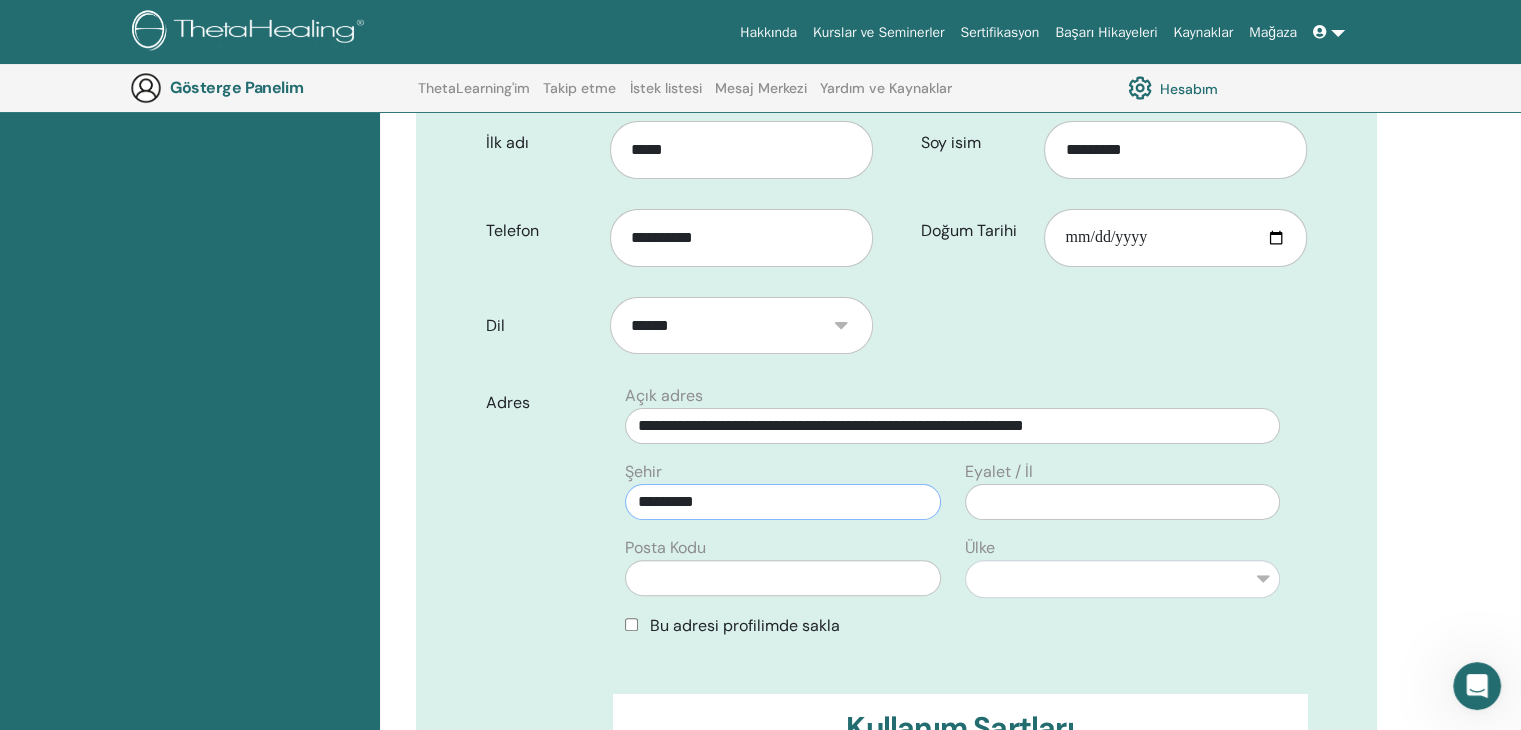 type on "********" 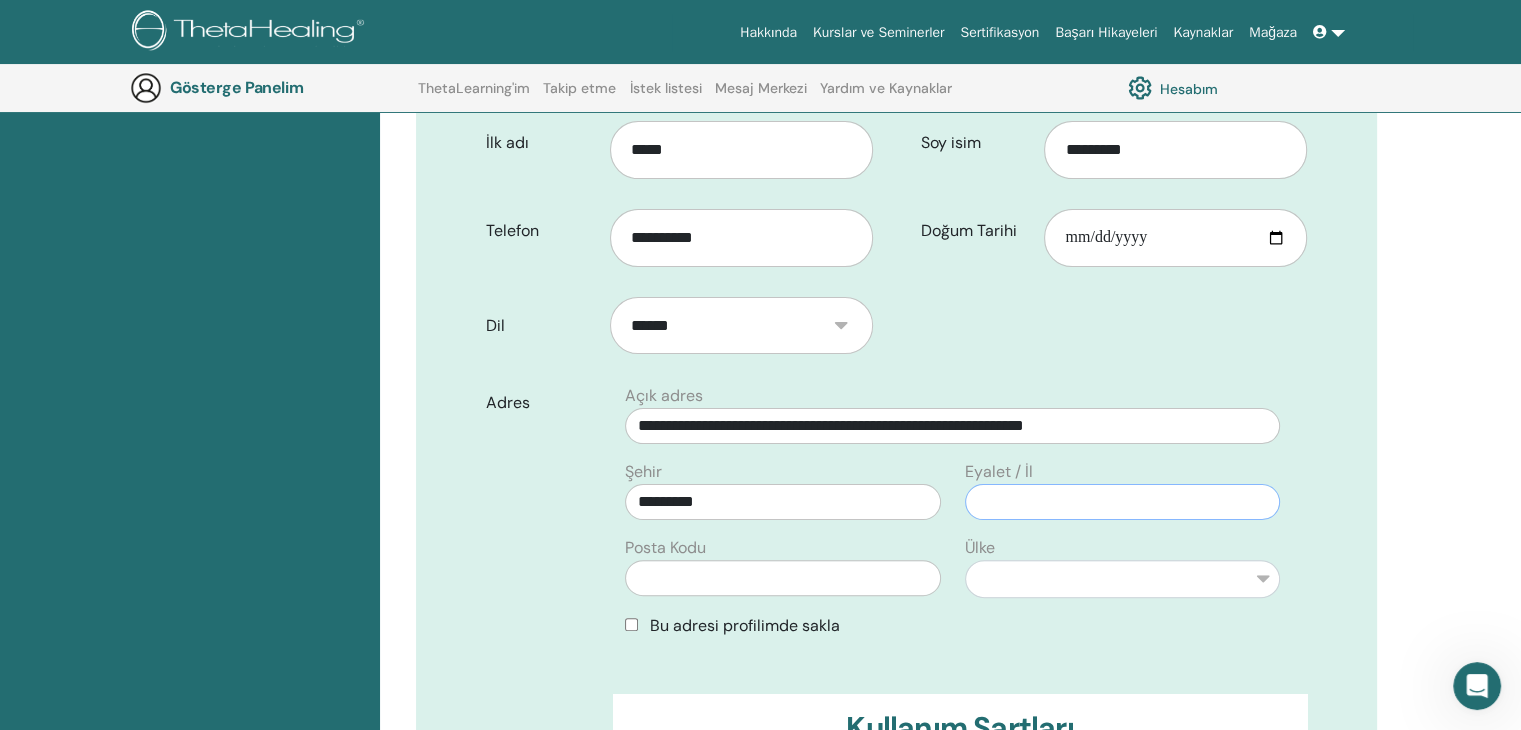 click at bounding box center (1122, 502) 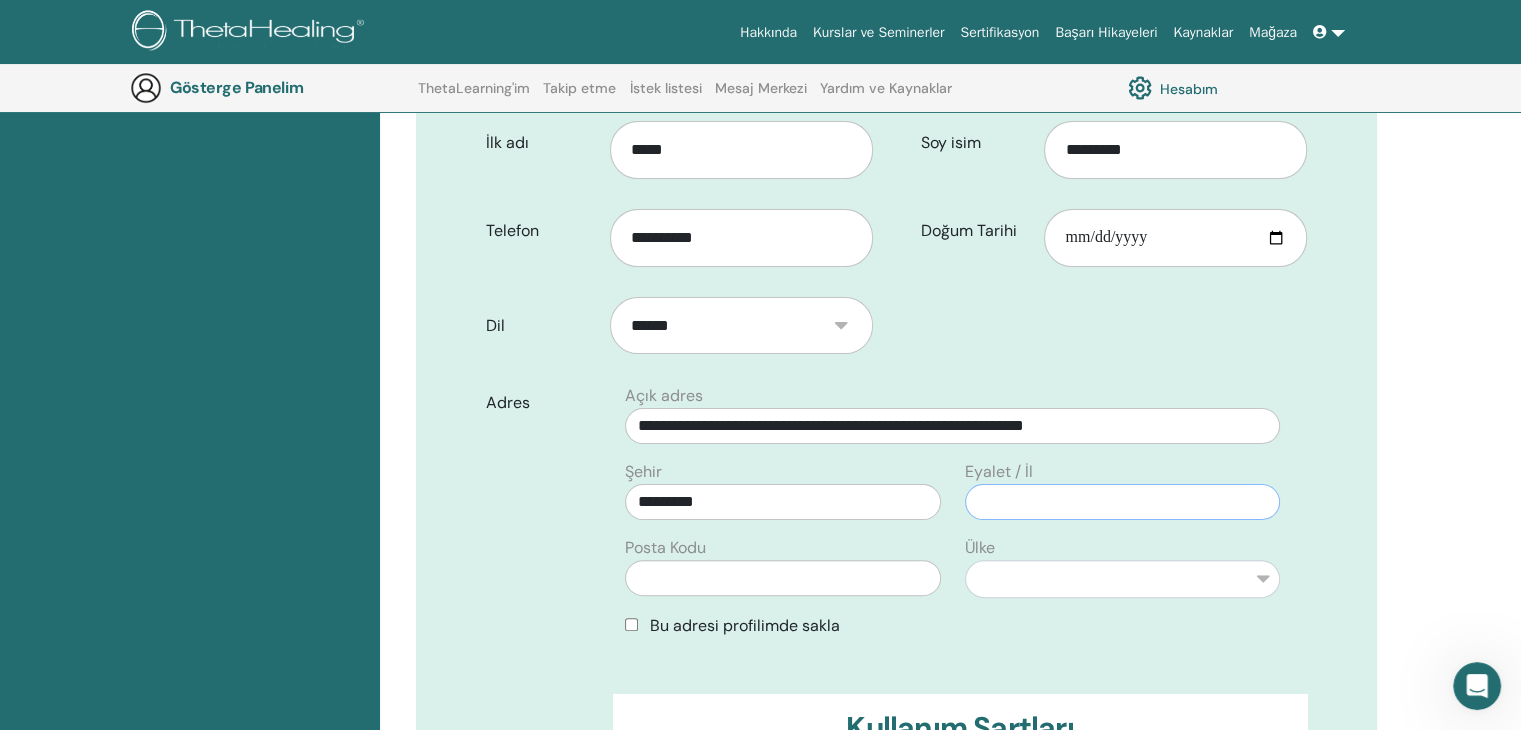 type on "*" 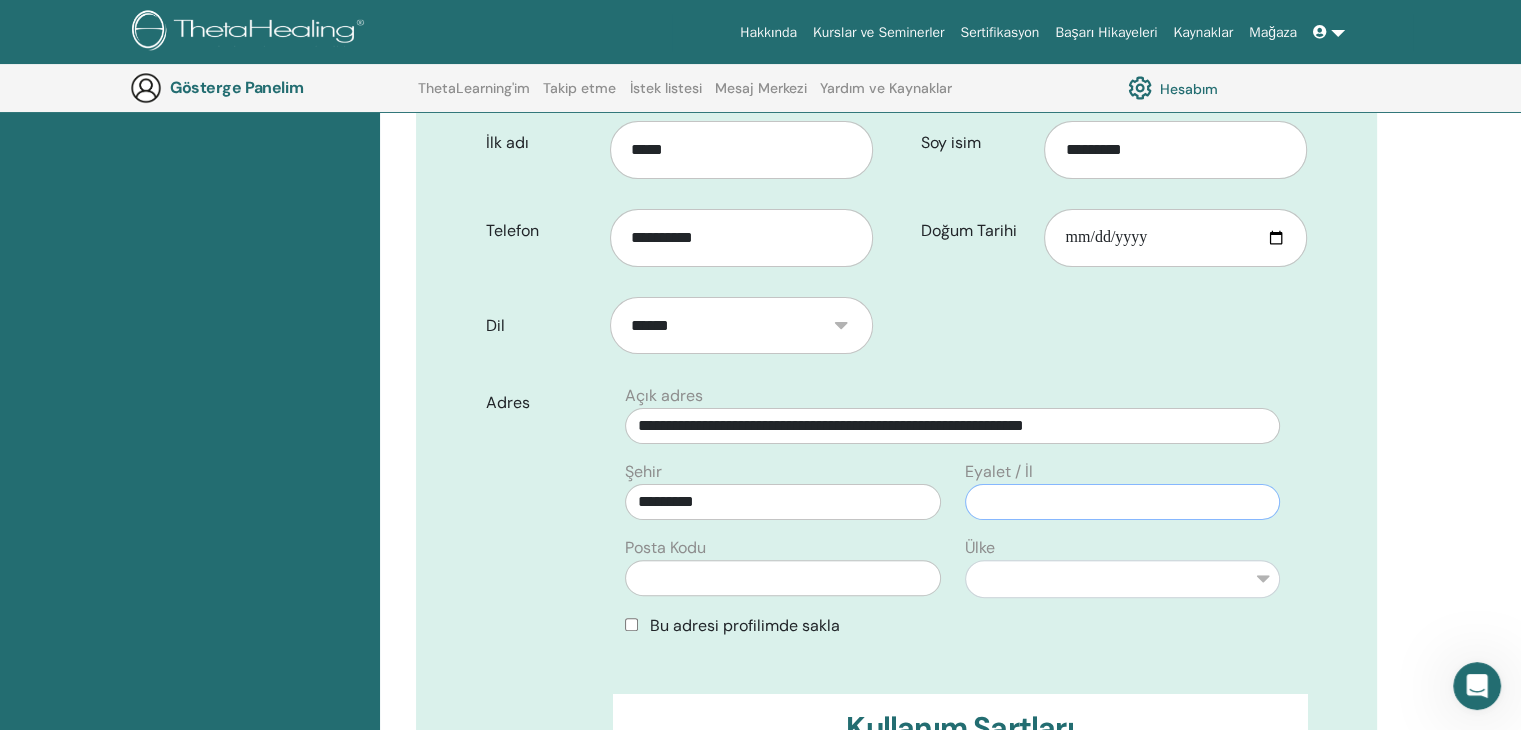 paste on "********" 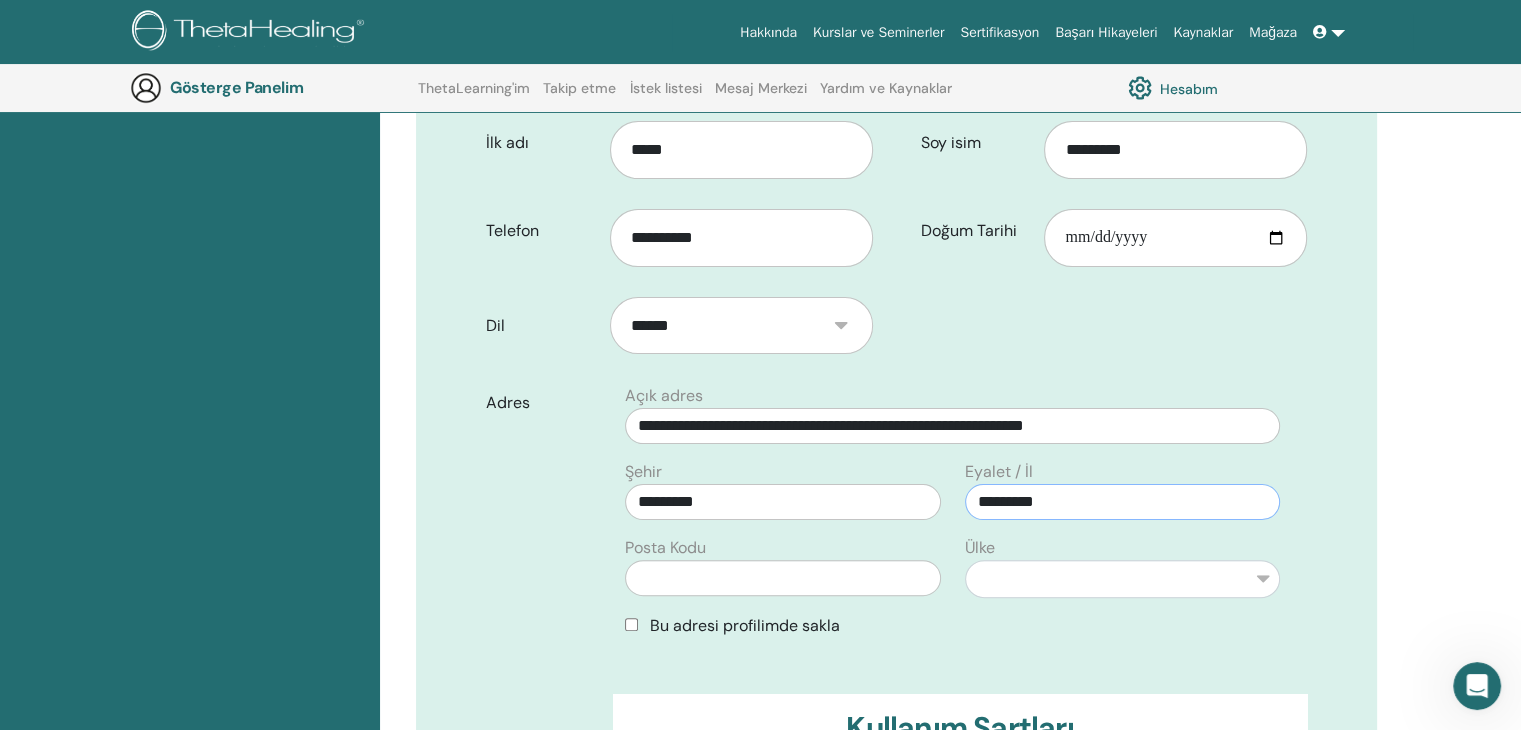 type on "********" 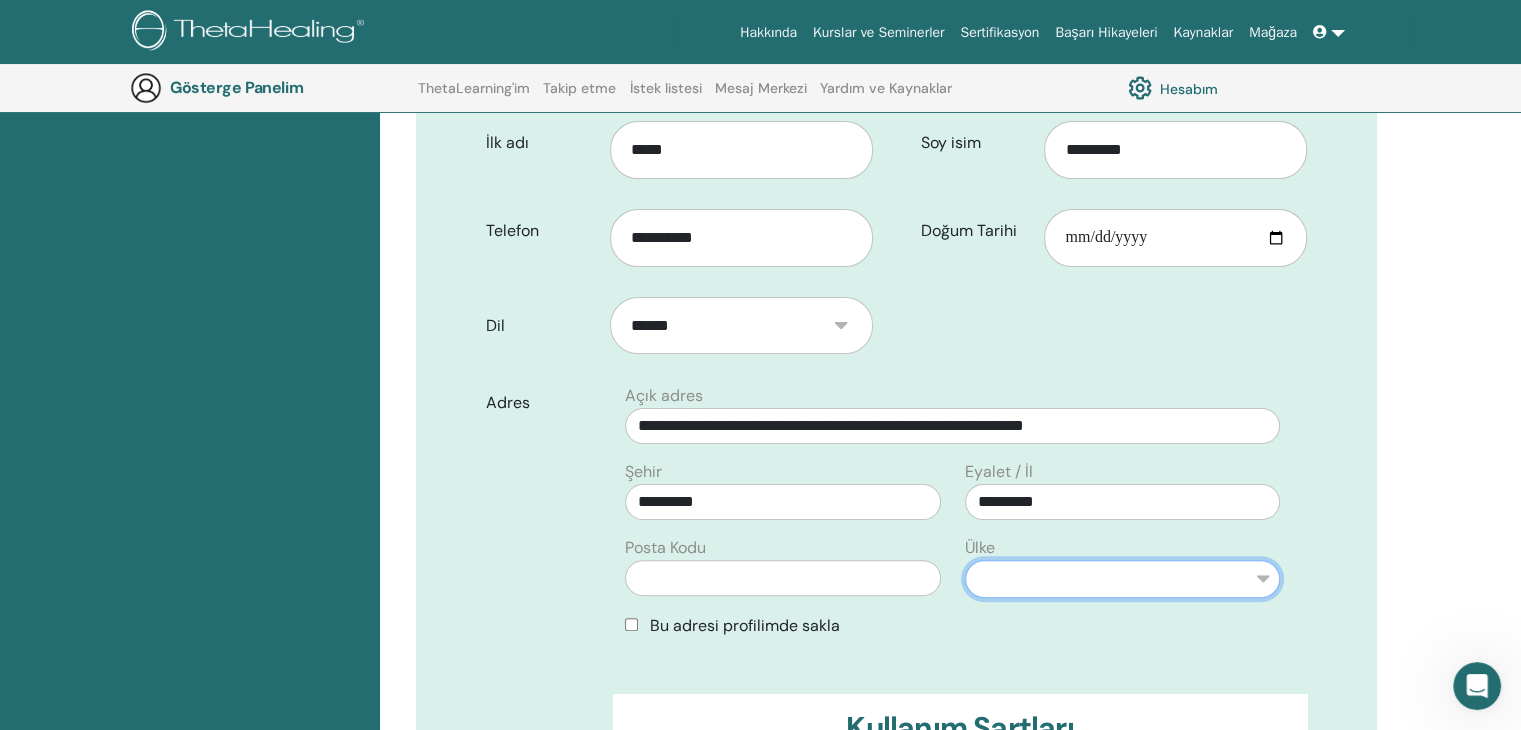 click on "**********" at bounding box center (1122, 579) 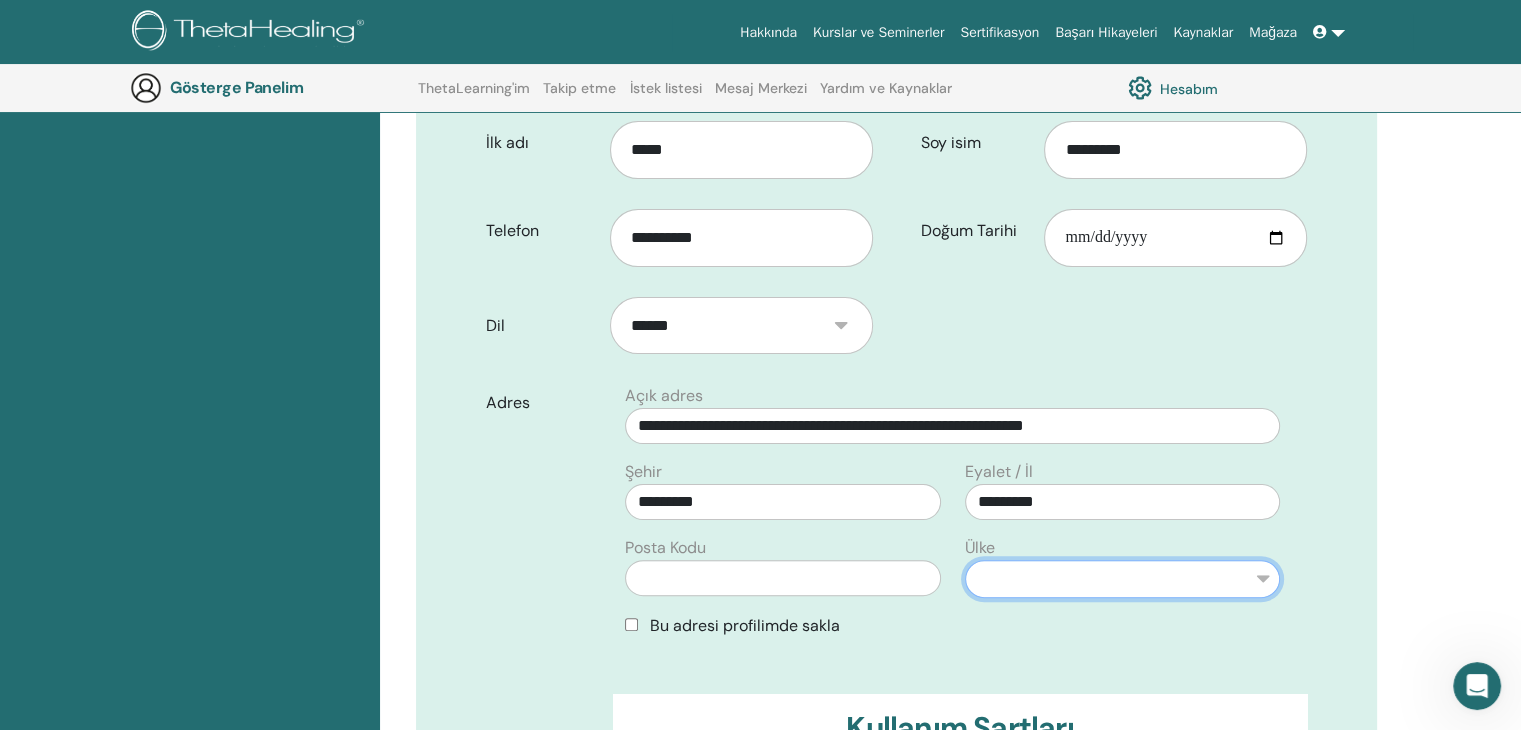 select on "**" 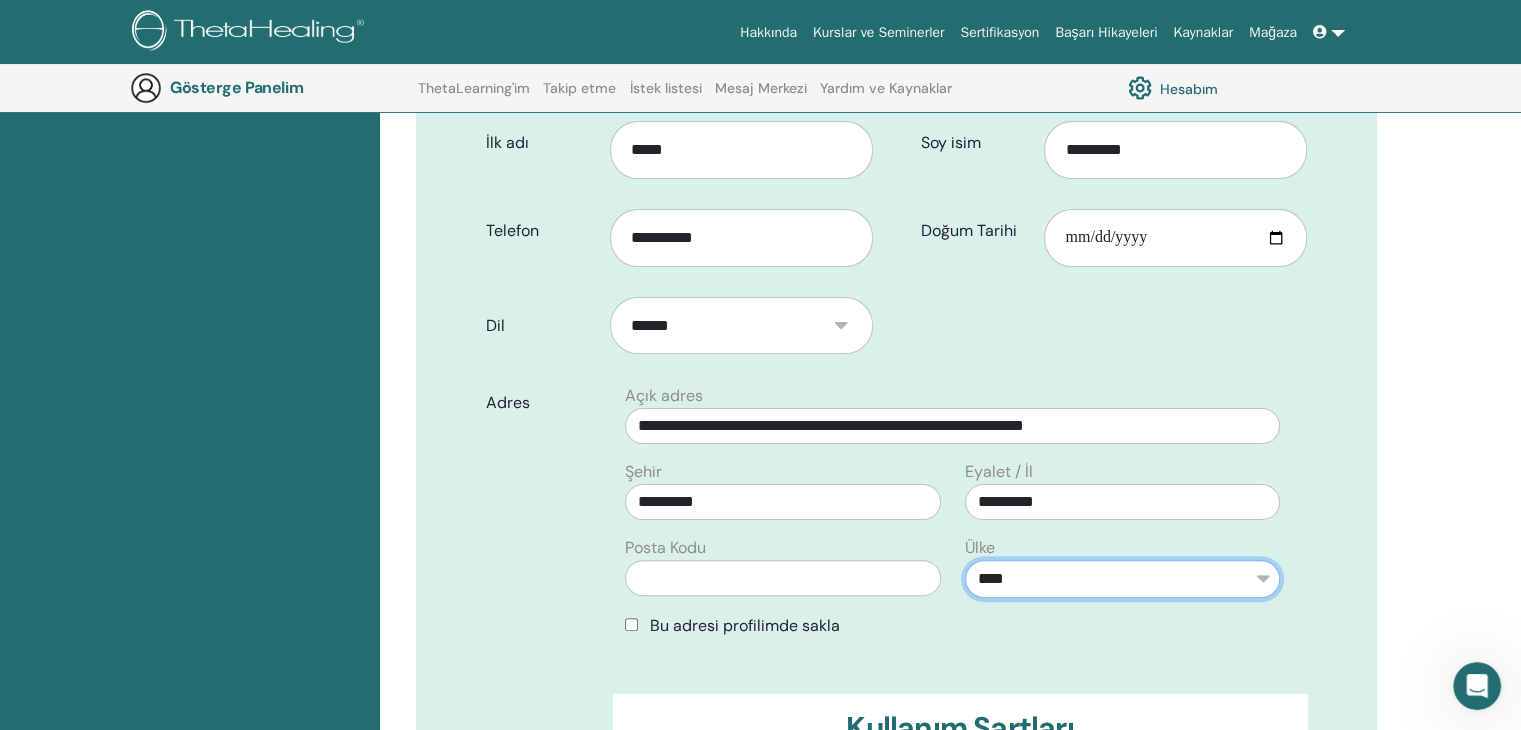 click on "**********" at bounding box center [1122, 579] 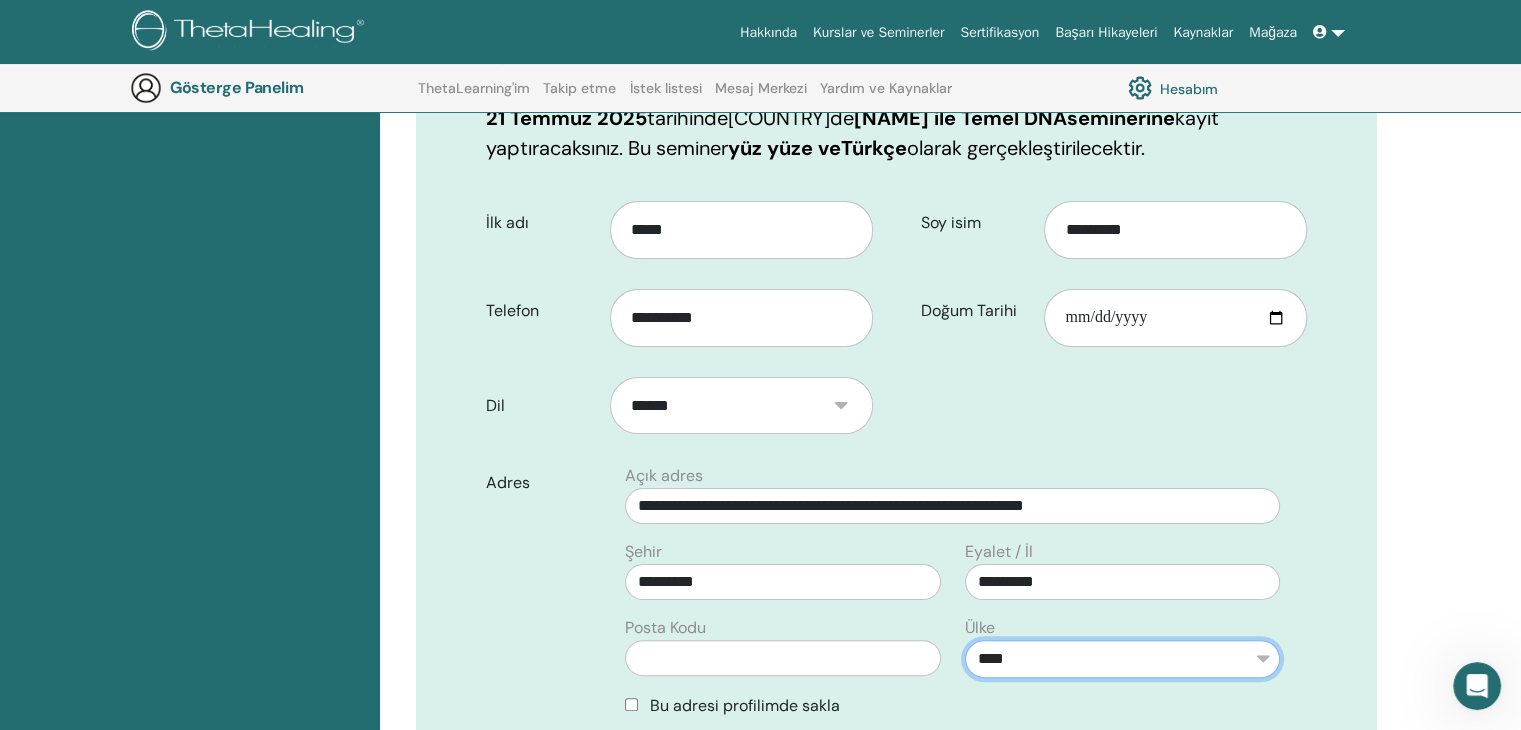 scroll, scrollTop: 288, scrollLeft: 0, axis: vertical 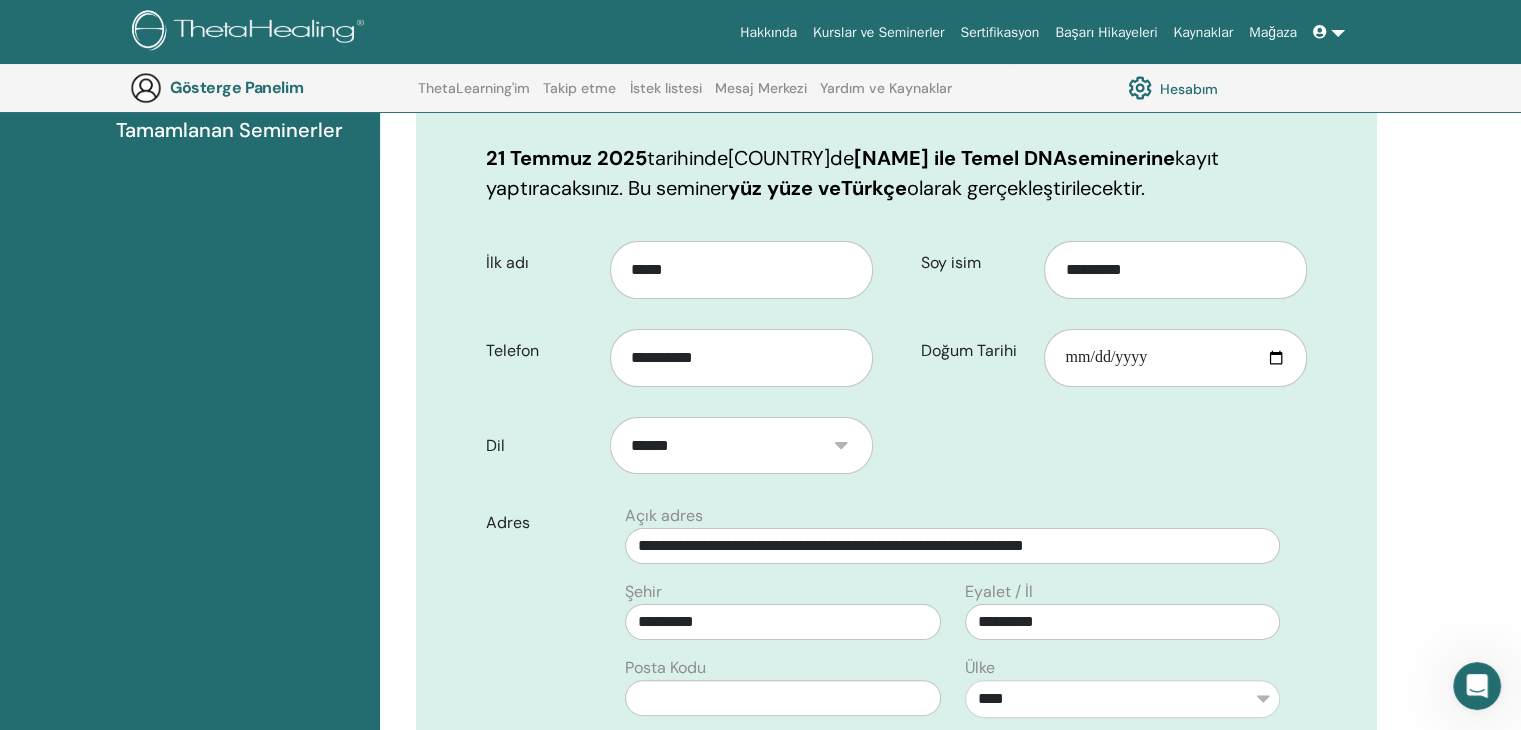 click on "**********" at bounding box center (950, 928) 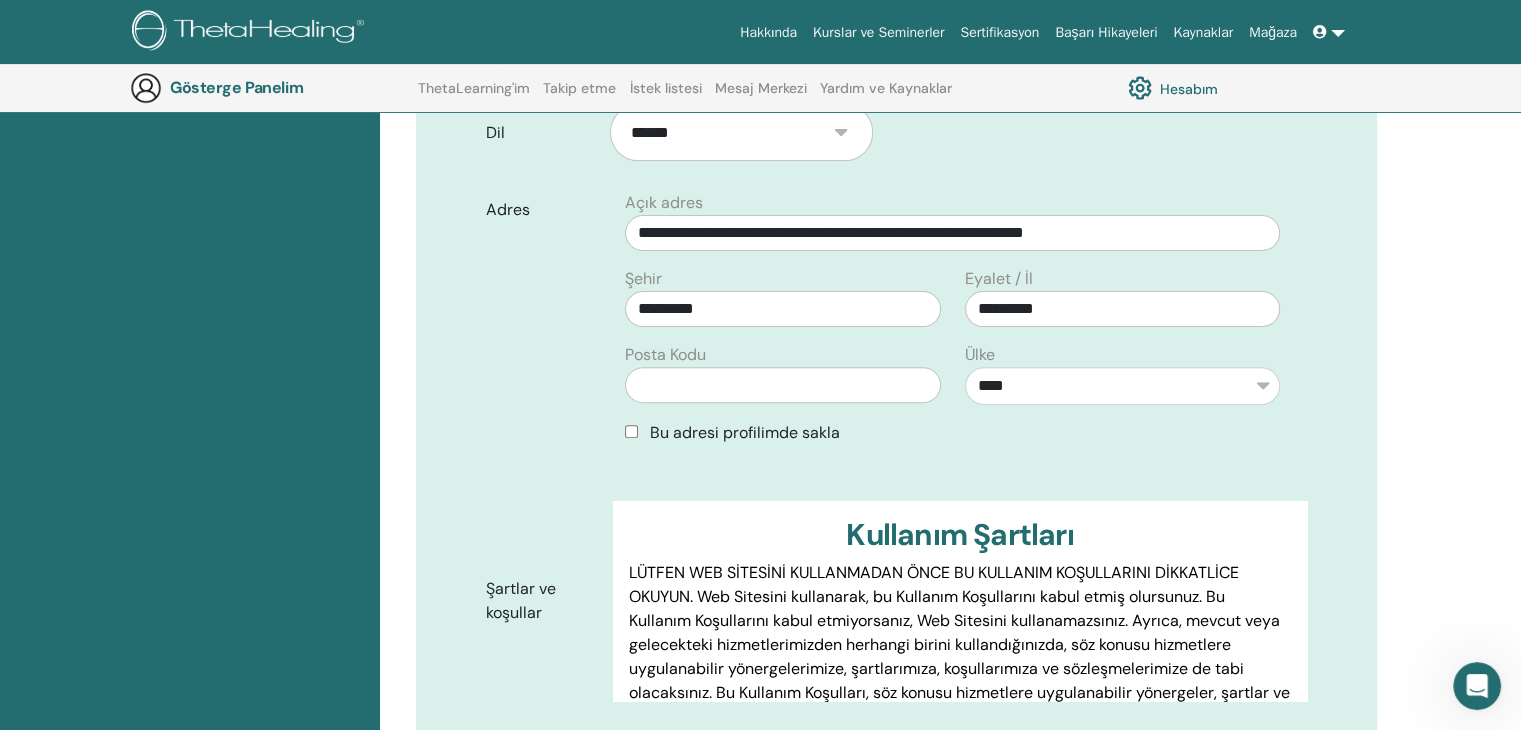scroll, scrollTop: 608, scrollLeft: 0, axis: vertical 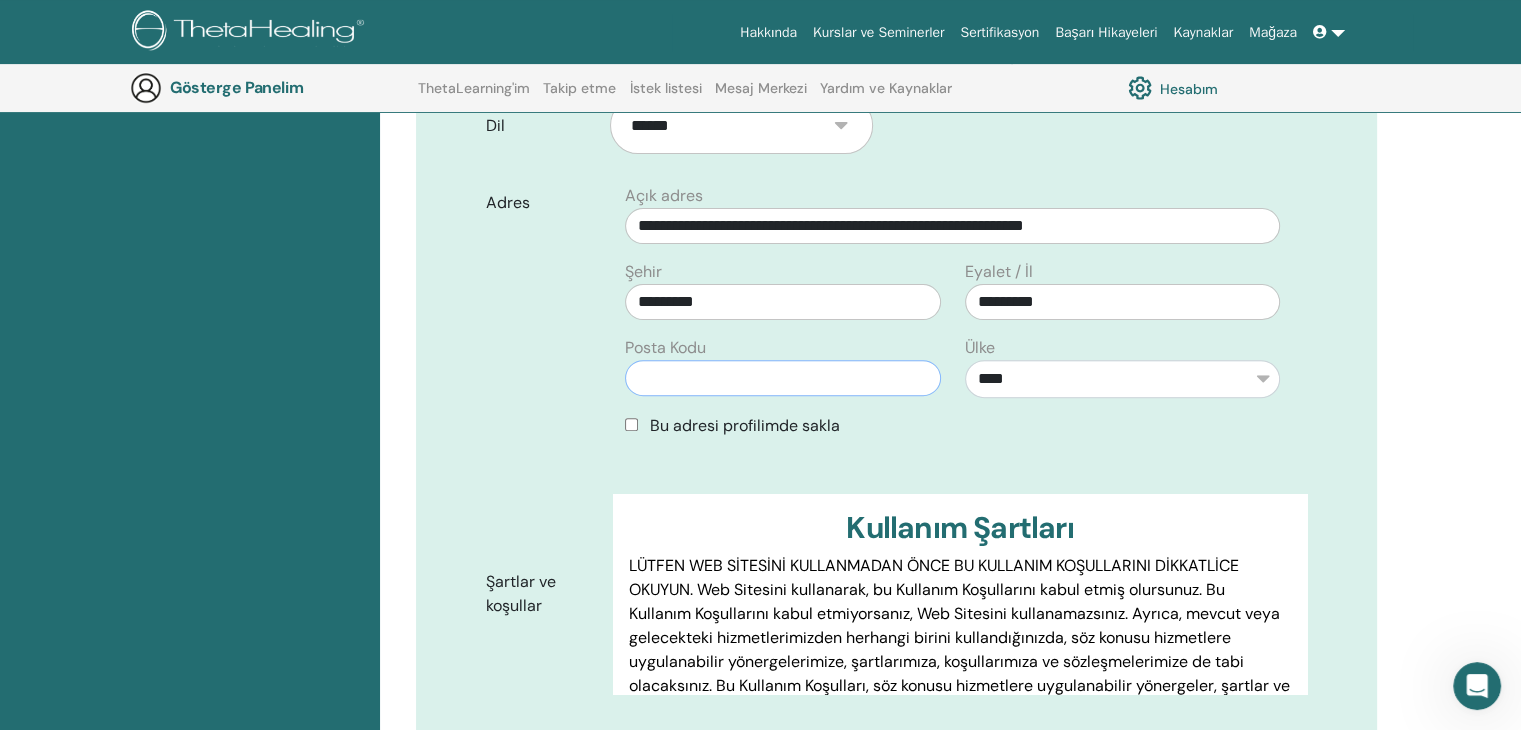 click at bounding box center (782, 378) 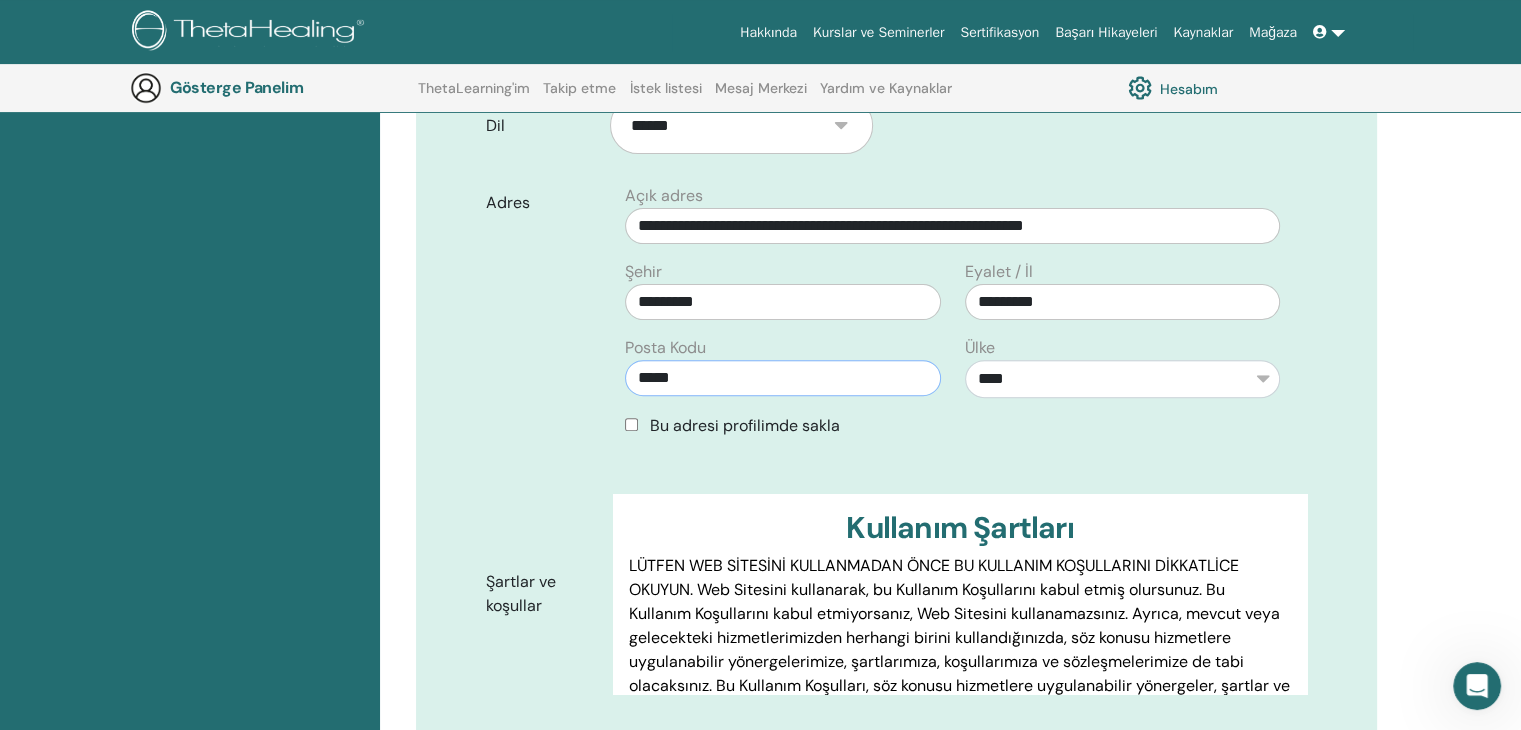 type on "*****" 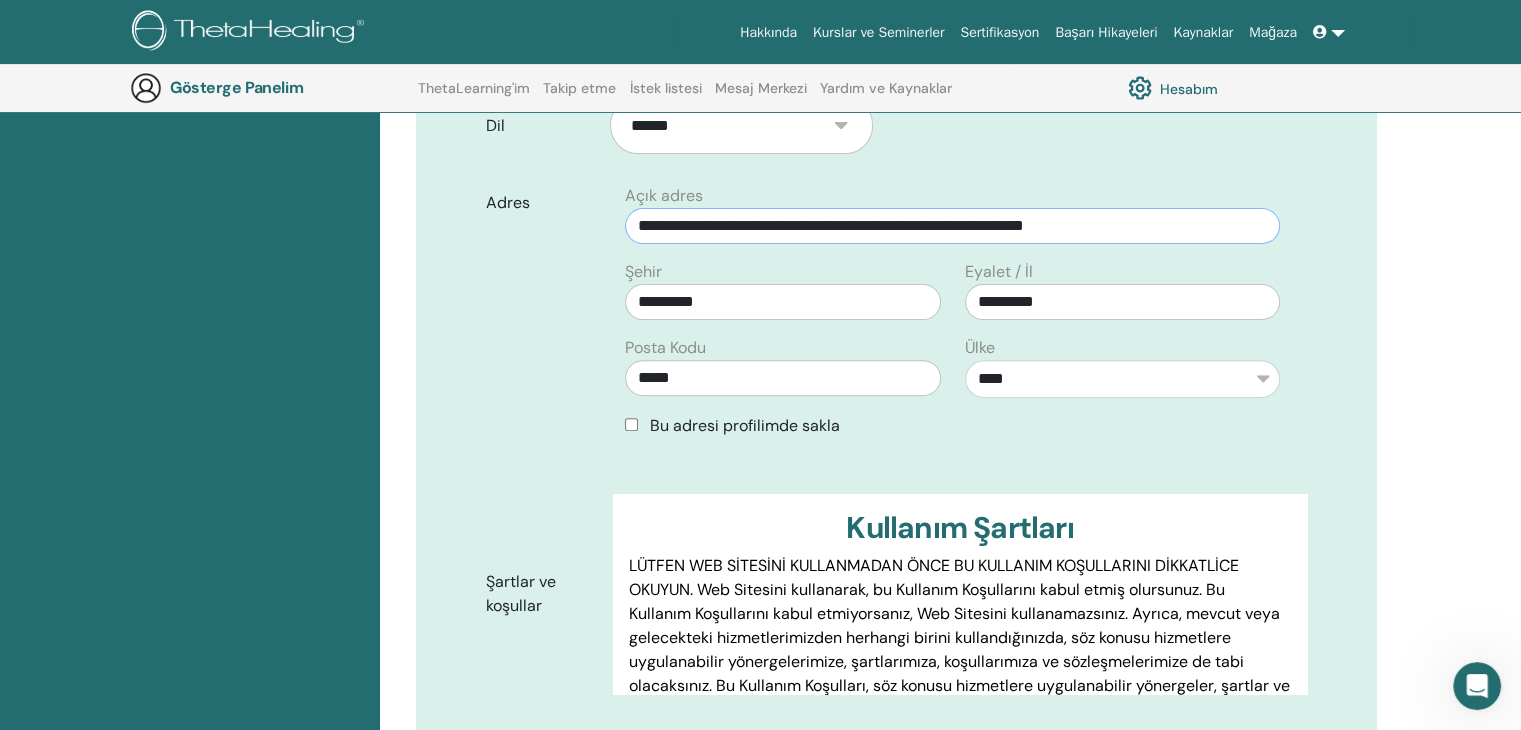 click on "**********" at bounding box center (952, 226) 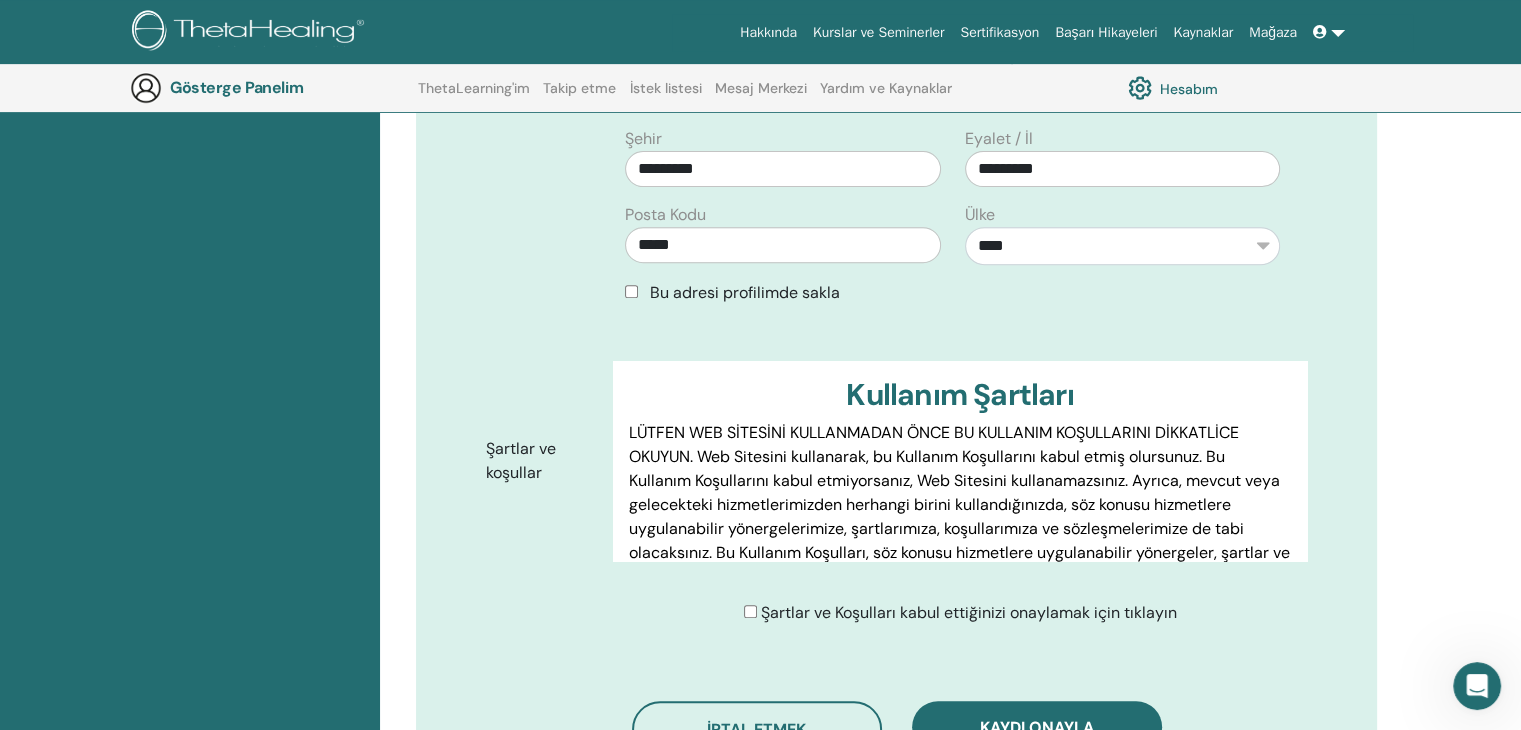 scroll, scrollTop: 834, scrollLeft: 0, axis: vertical 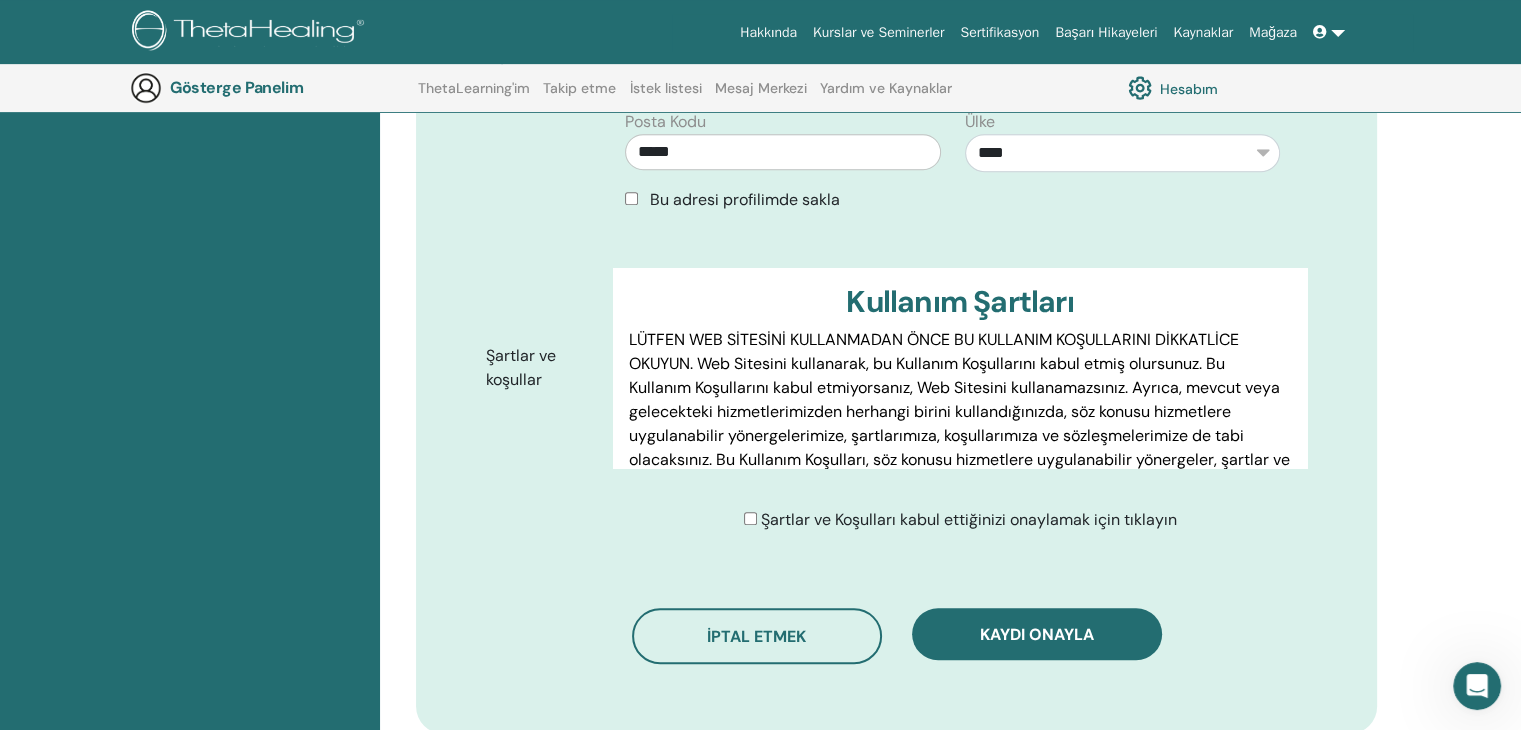type on "**********" 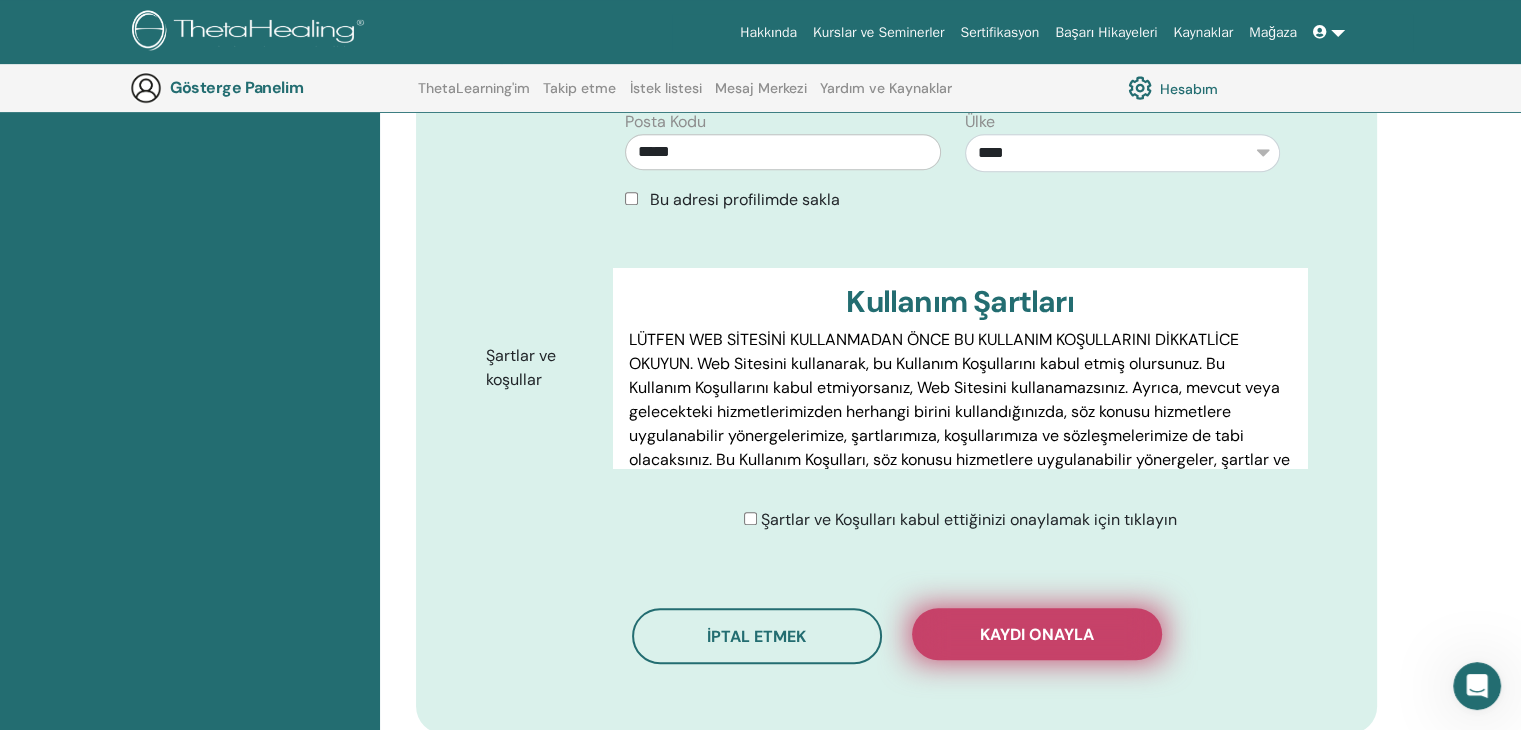 click on "Kaydı onayla" at bounding box center (1037, 634) 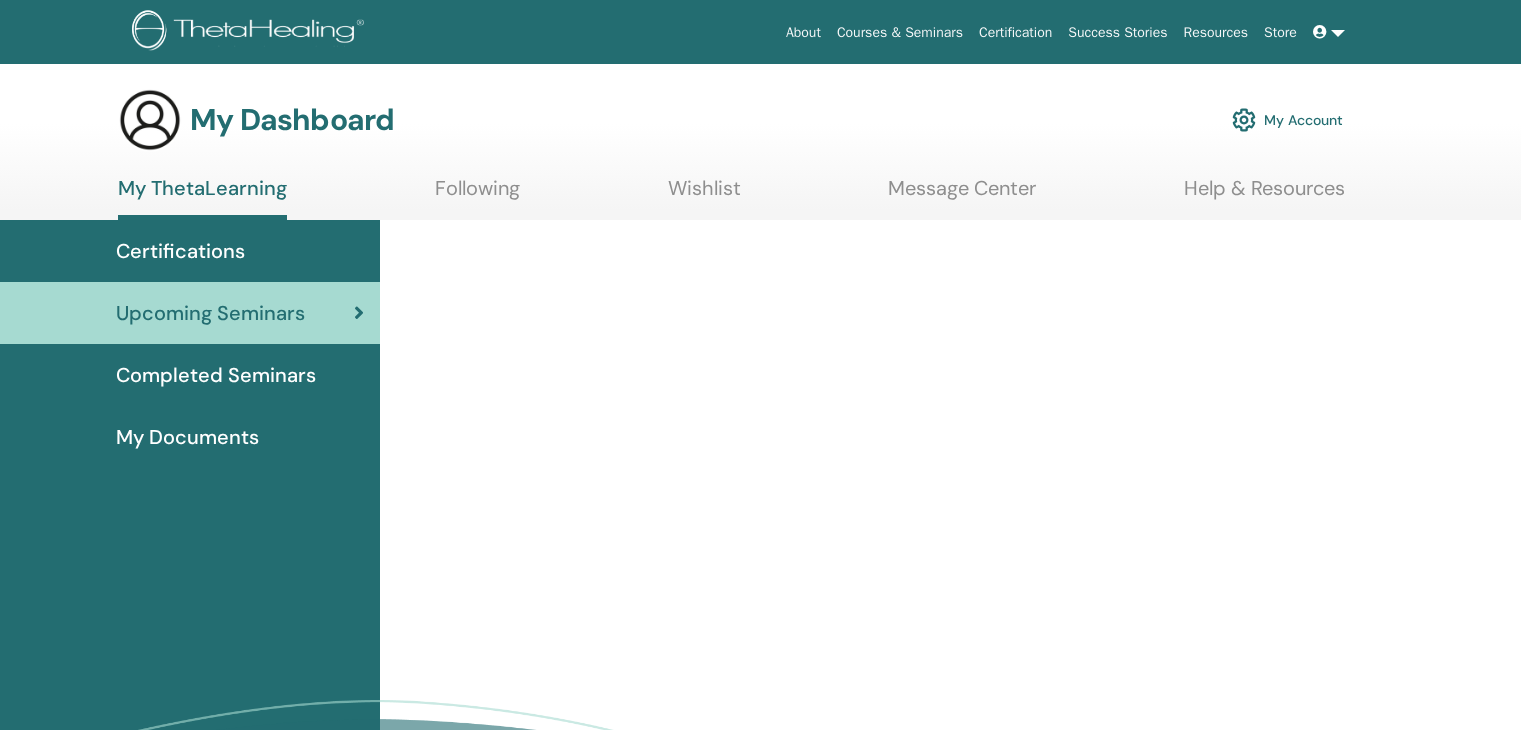 scroll, scrollTop: 0, scrollLeft: 0, axis: both 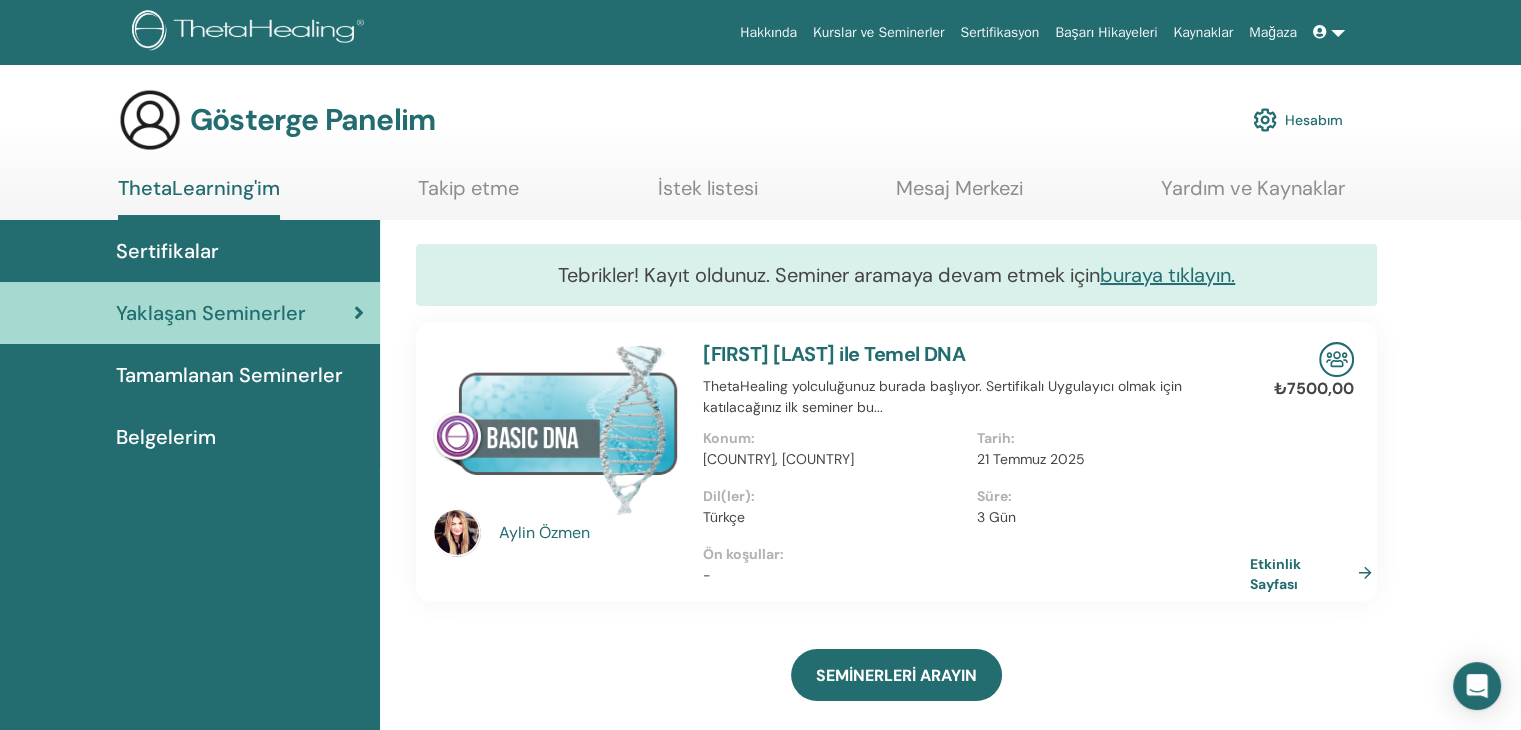 click at bounding box center (1329, 32) 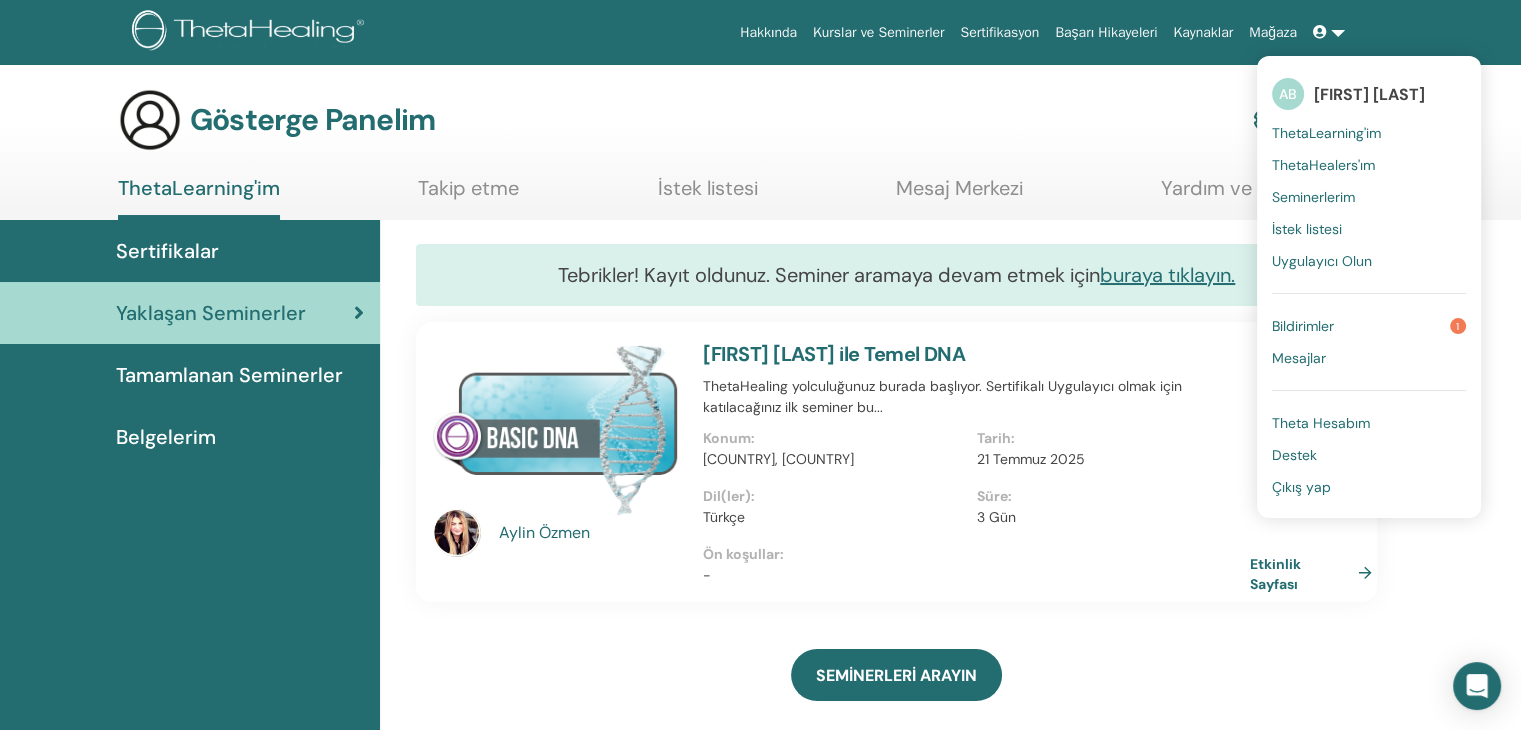 click on "Çıkış yap" at bounding box center [1301, 487] 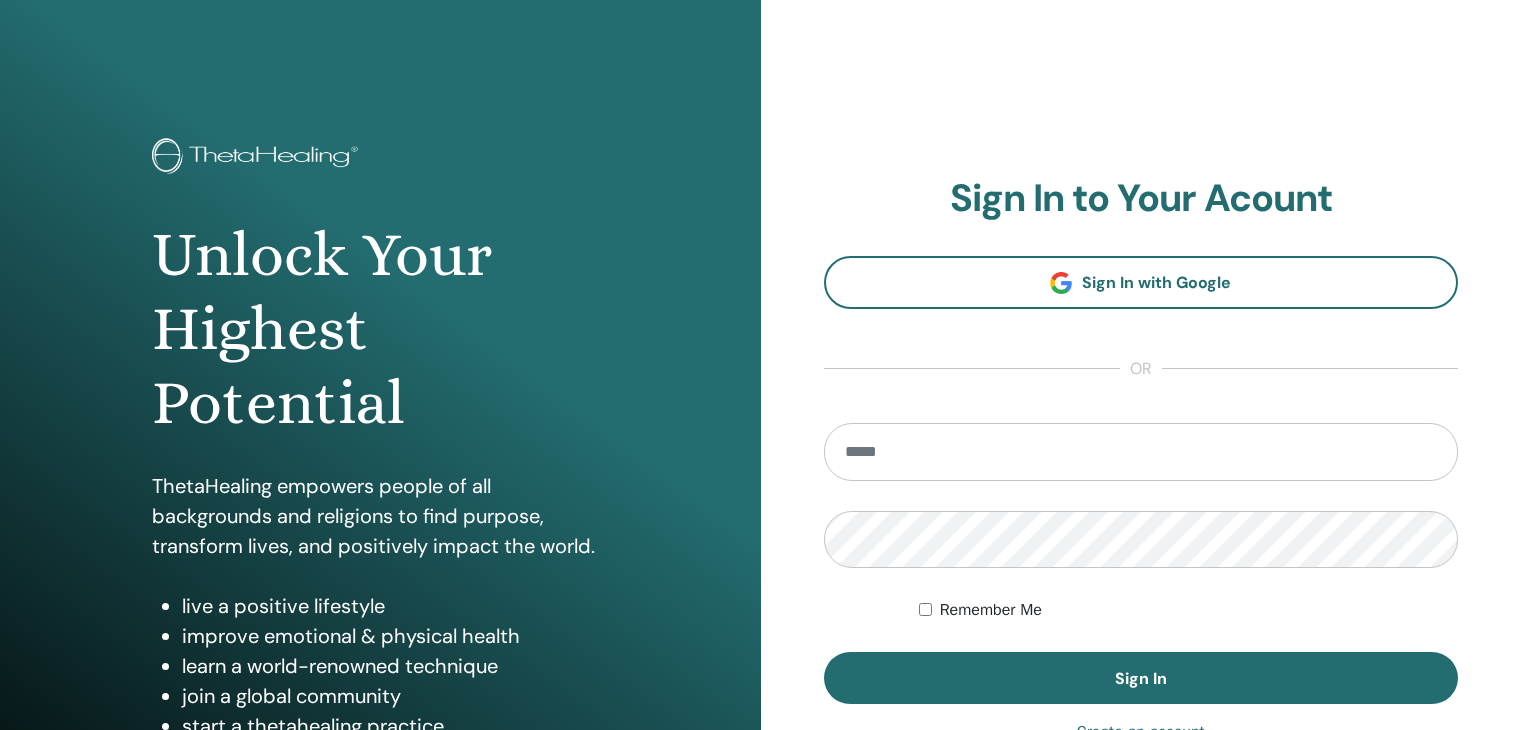 scroll, scrollTop: 0, scrollLeft: 0, axis: both 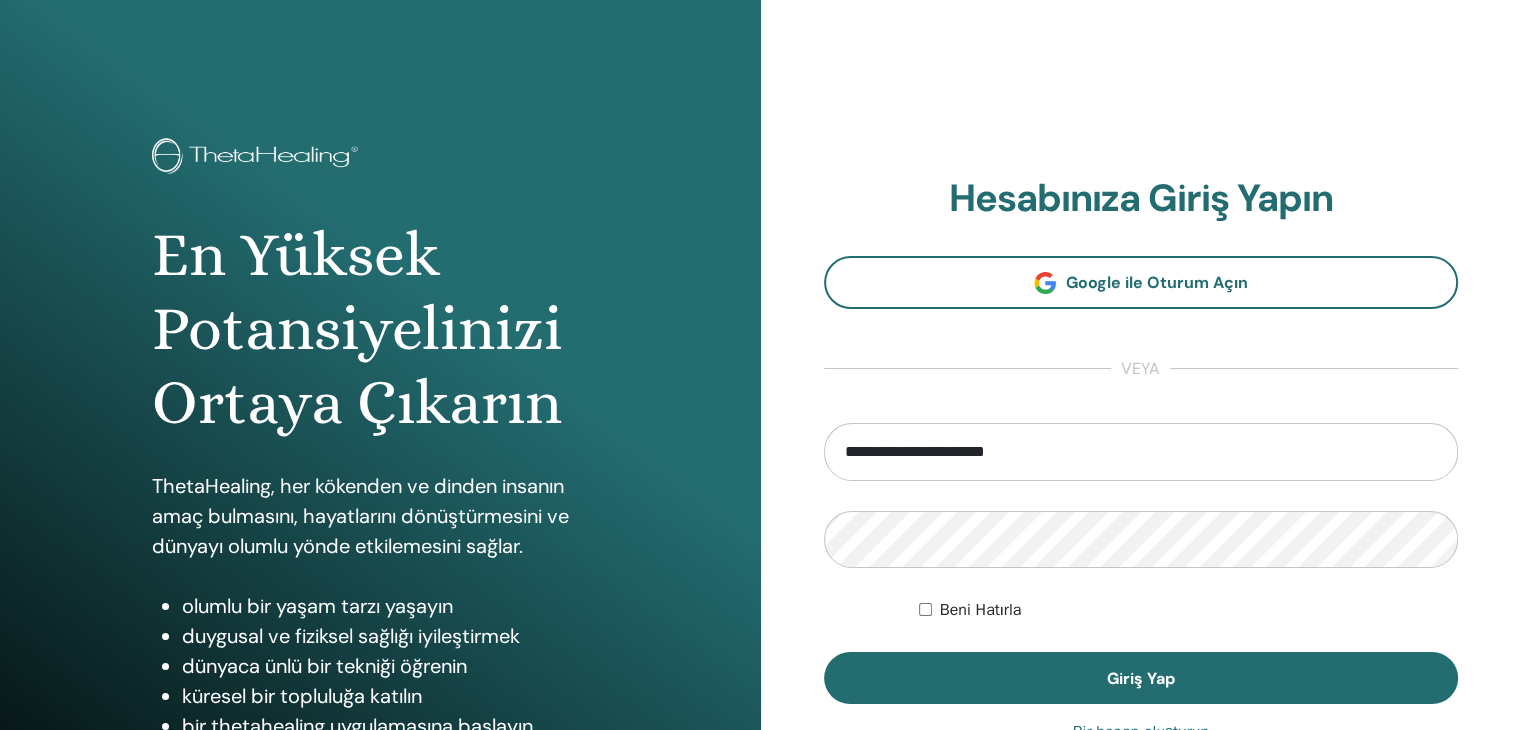 drag, startPoint x: 1054, startPoint y: 449, endPoint x: 799, endPoint y: 473, distance: 256.12692 